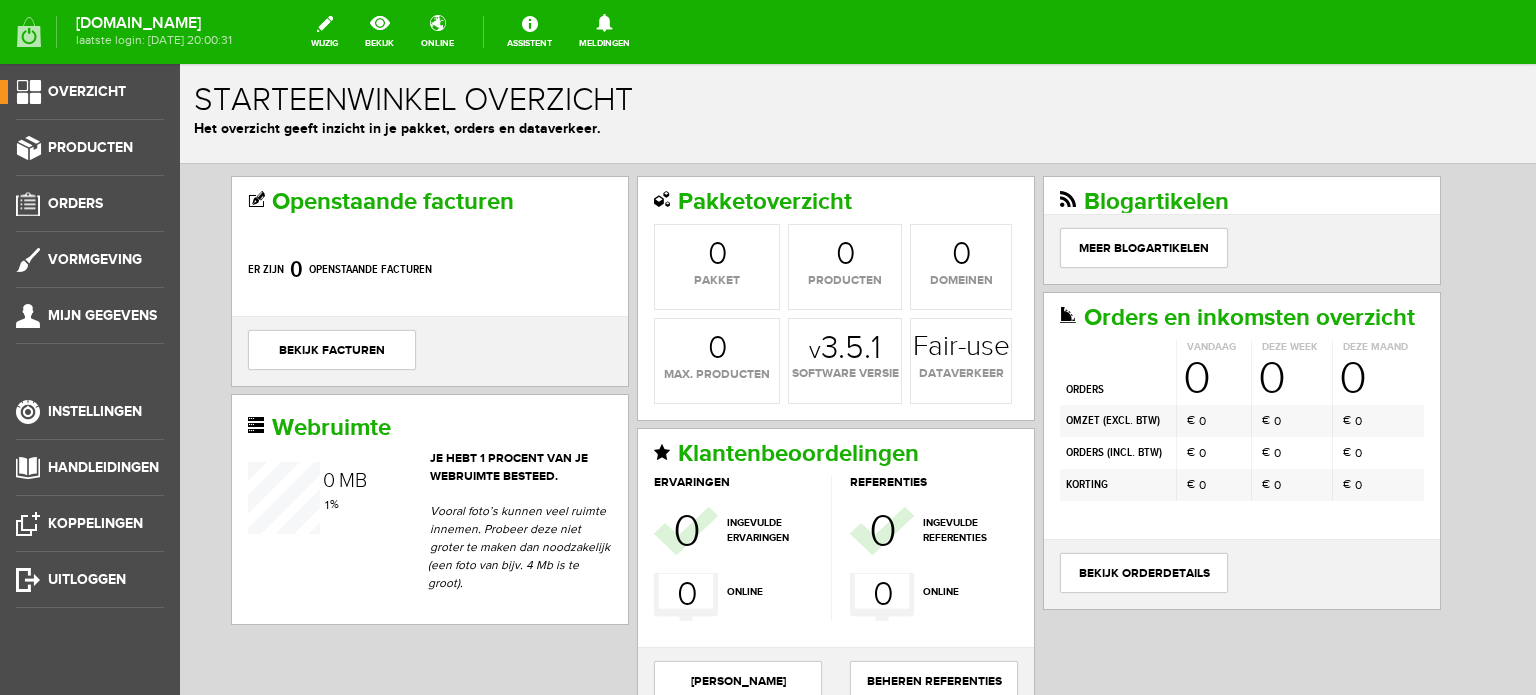 scroll, scrollTop: 0, scrollLeft: 0, axis: both 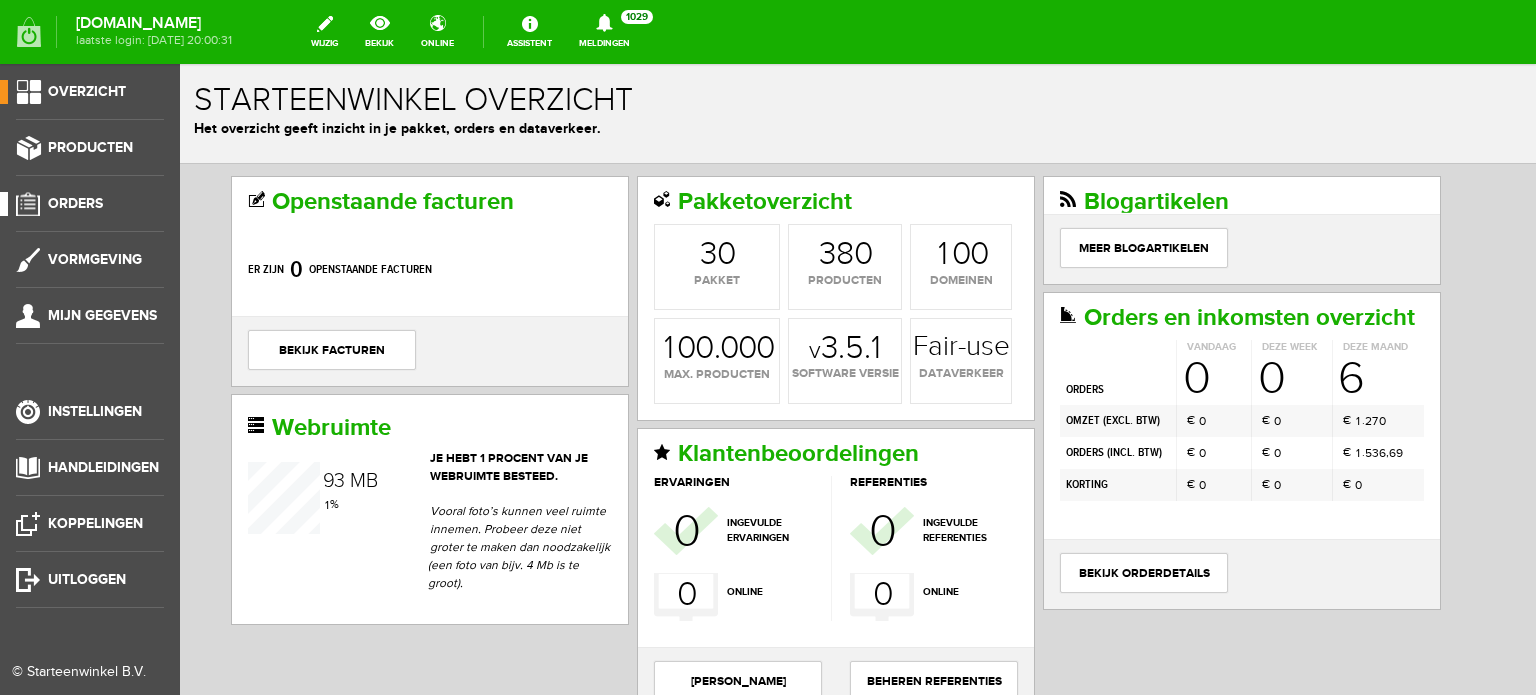 click on "Orders" at bounding box center [75, 203] 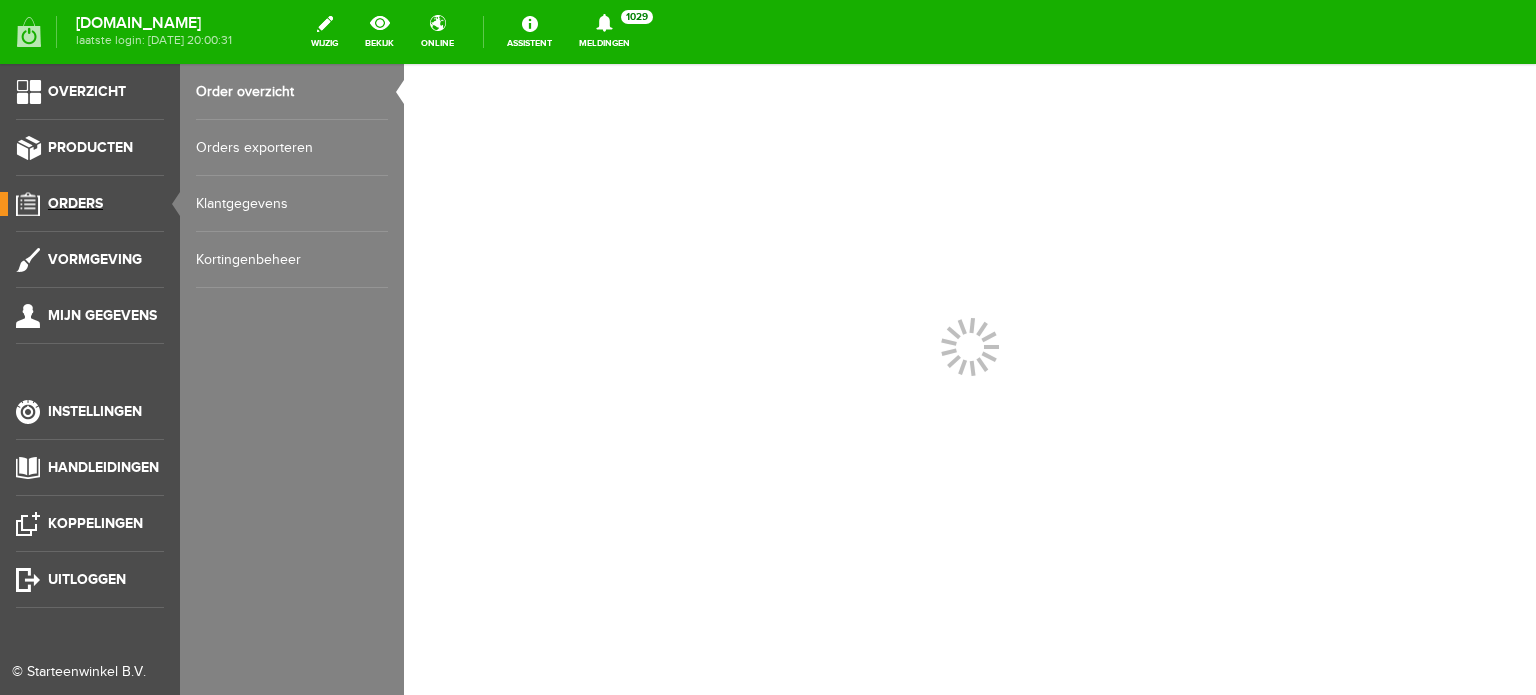 scroll, scrollTop: 0, scrollLeft: 0, axis: both 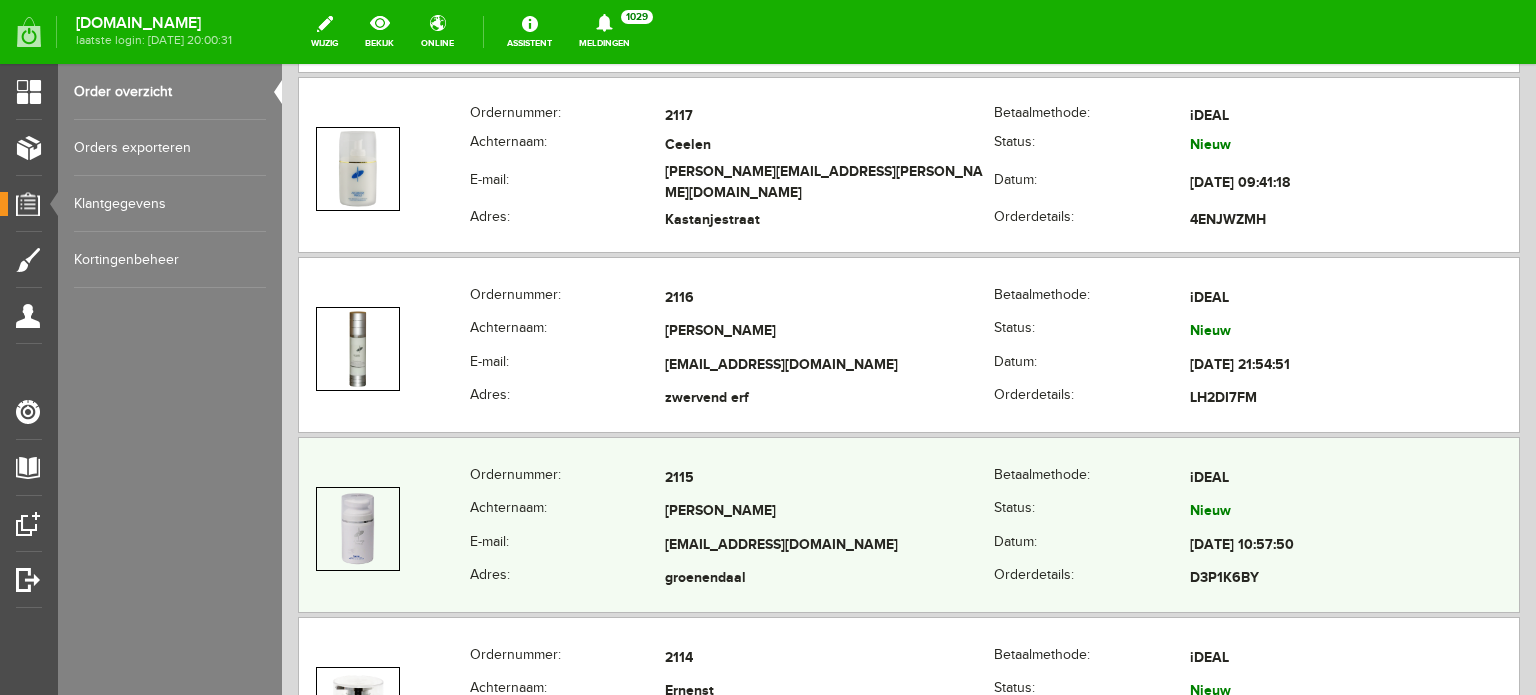 click on "[PERSON_NAME]" at bounding box center [829, 513] 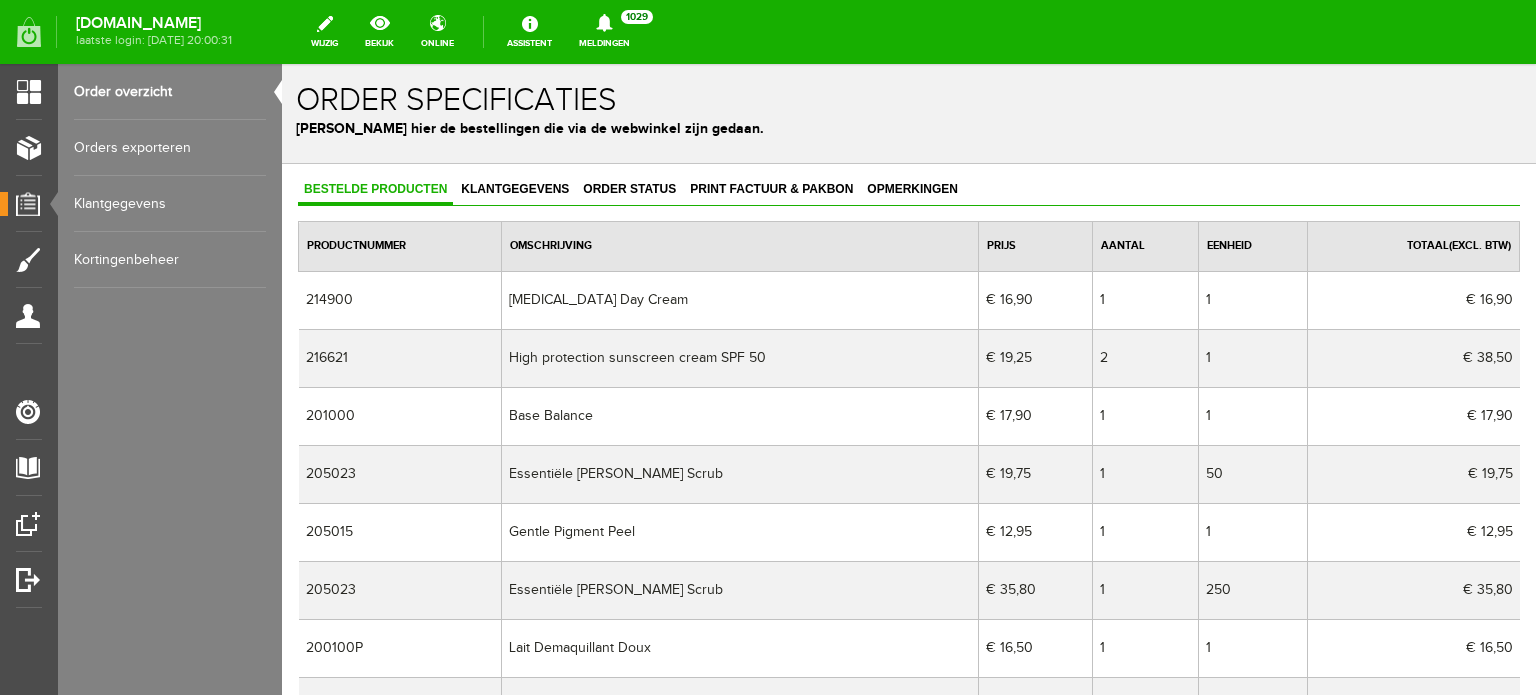 scroll, scrollTop: 0, scrollLeft: 0, axis: both 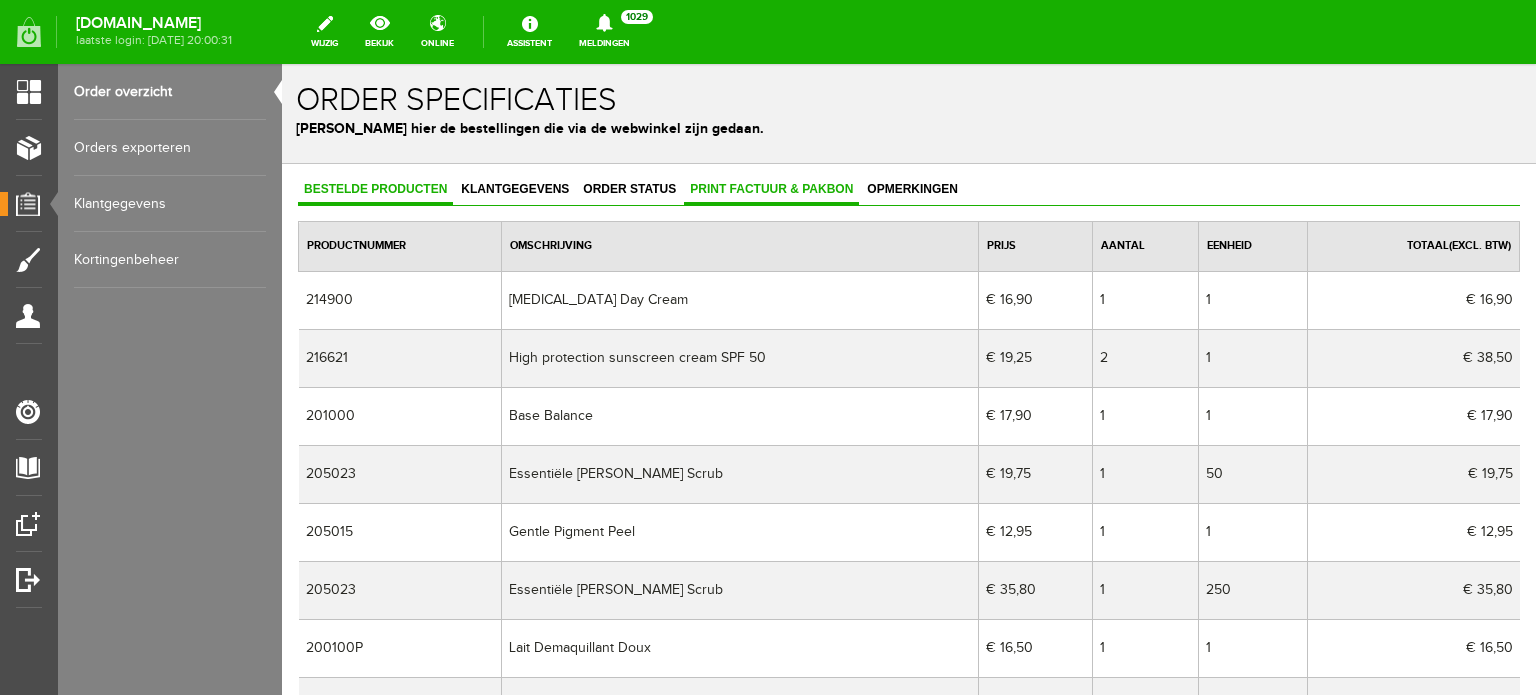click on "Print factuur & pakbon" at bounding box center (771, 190) 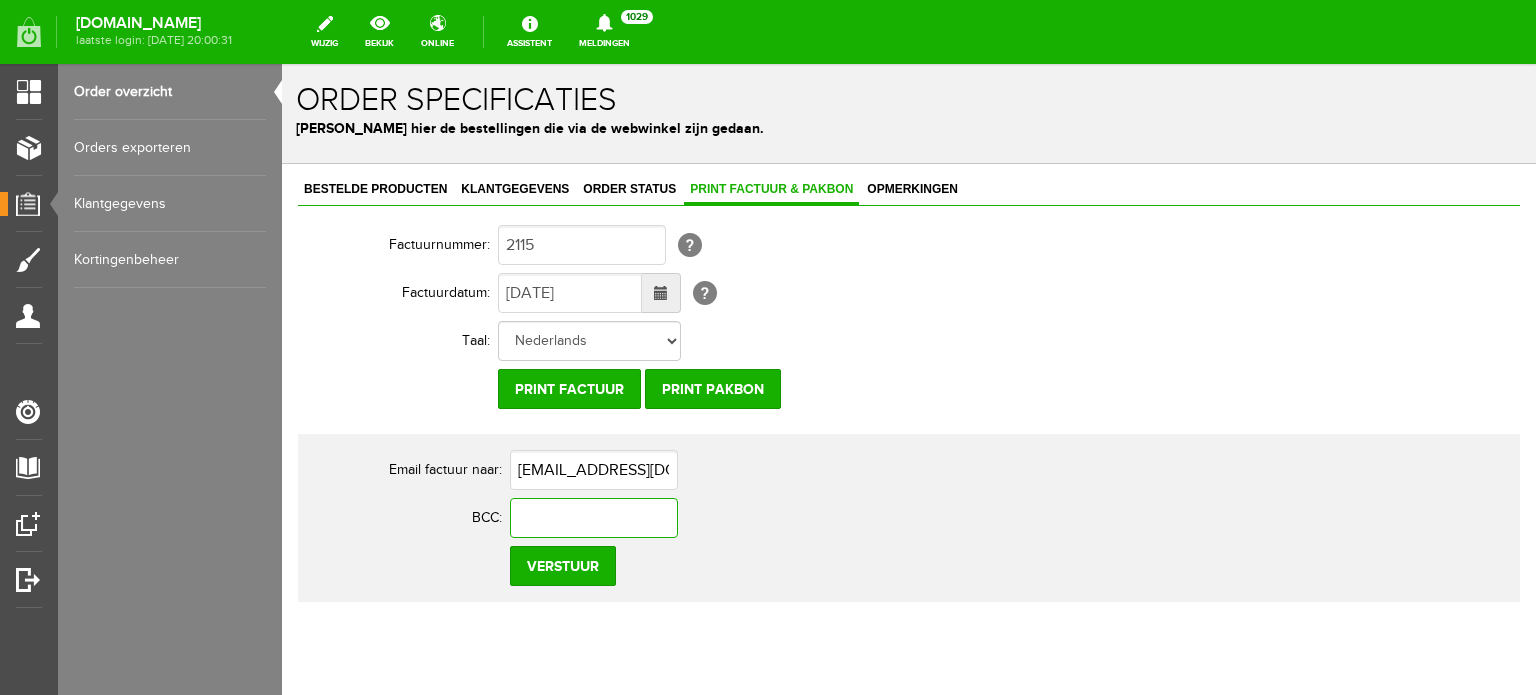 click at bounding box center [594, 518] 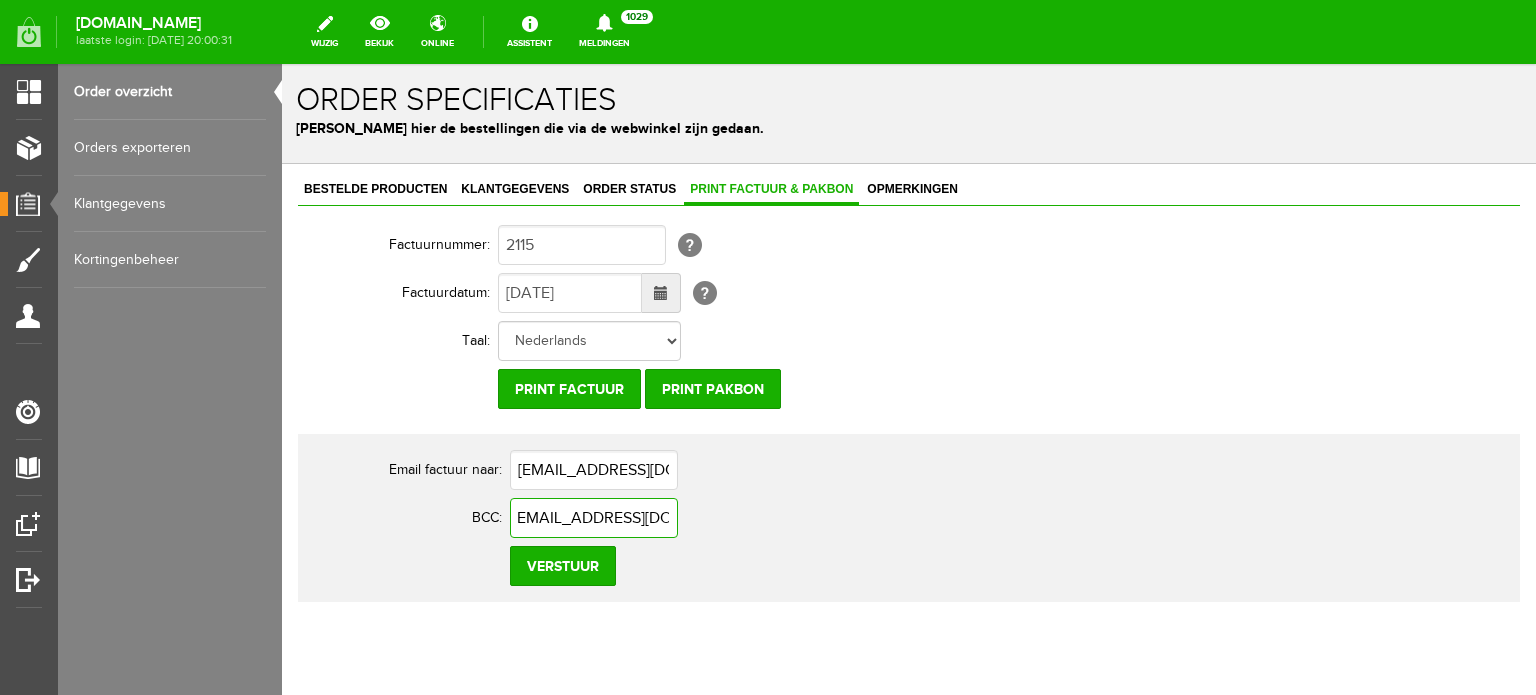 scroll, scrollTop: 0, scrollLeft: 18, axis: horizontal 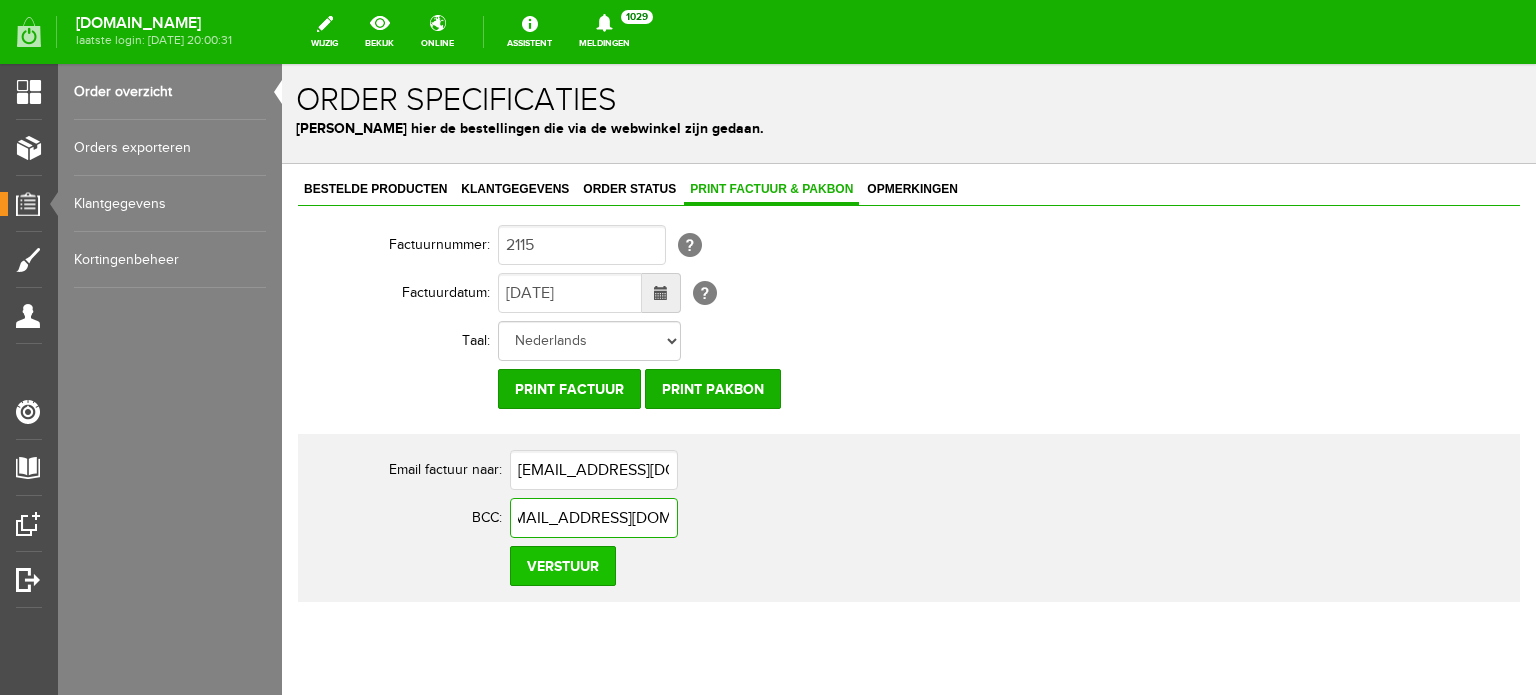 type on "[EMAIL_ADDRESS][DOMAIN_NAME]" 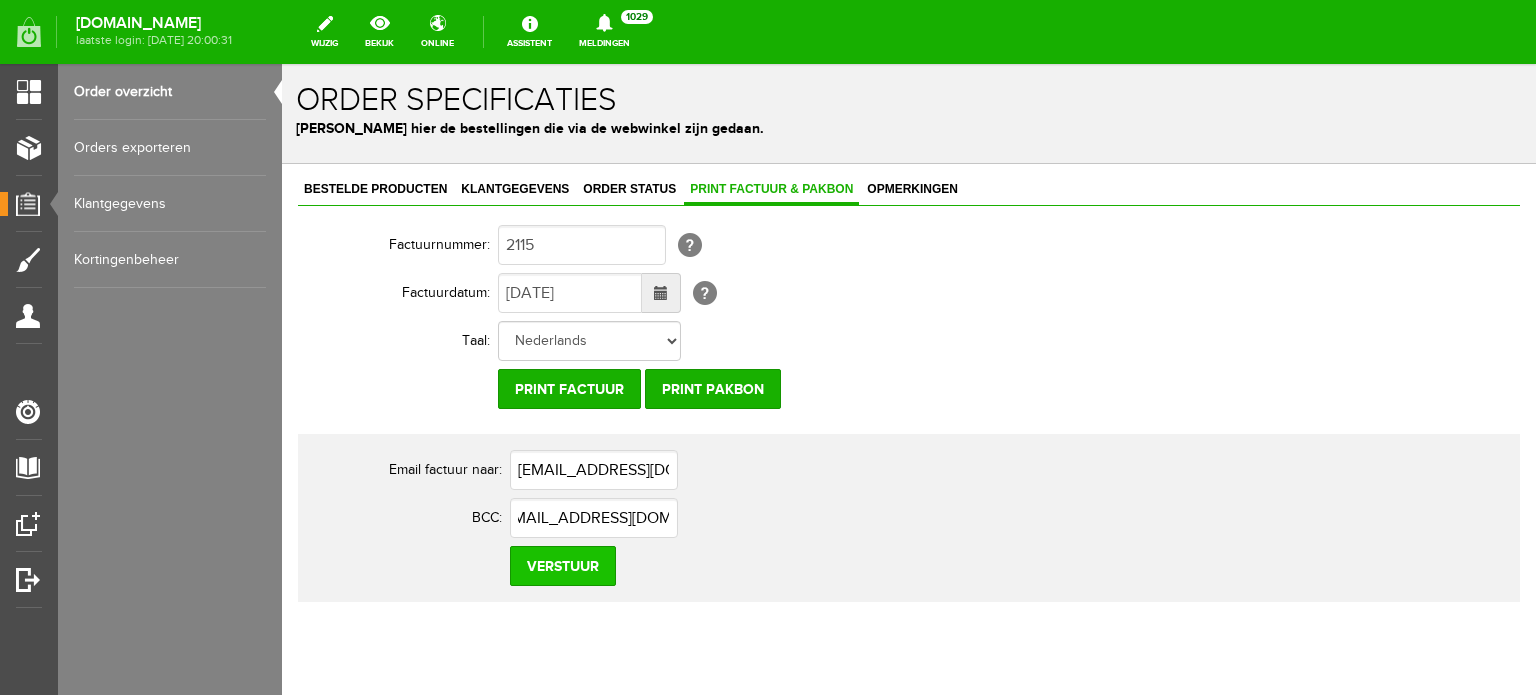 scroll, scrollTop: 0, scrollLeft: 0, axis: both 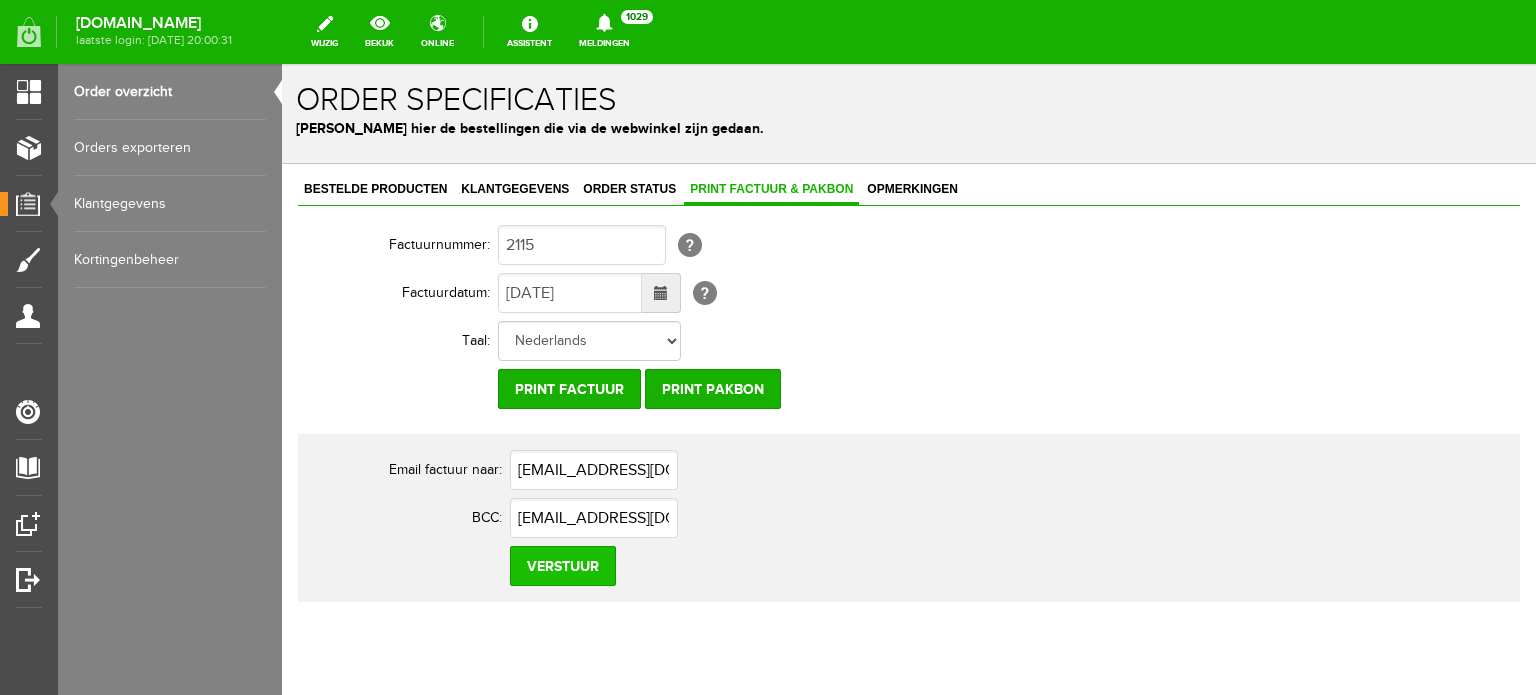 click on "Verstuur" at bounding box center (563, 566) 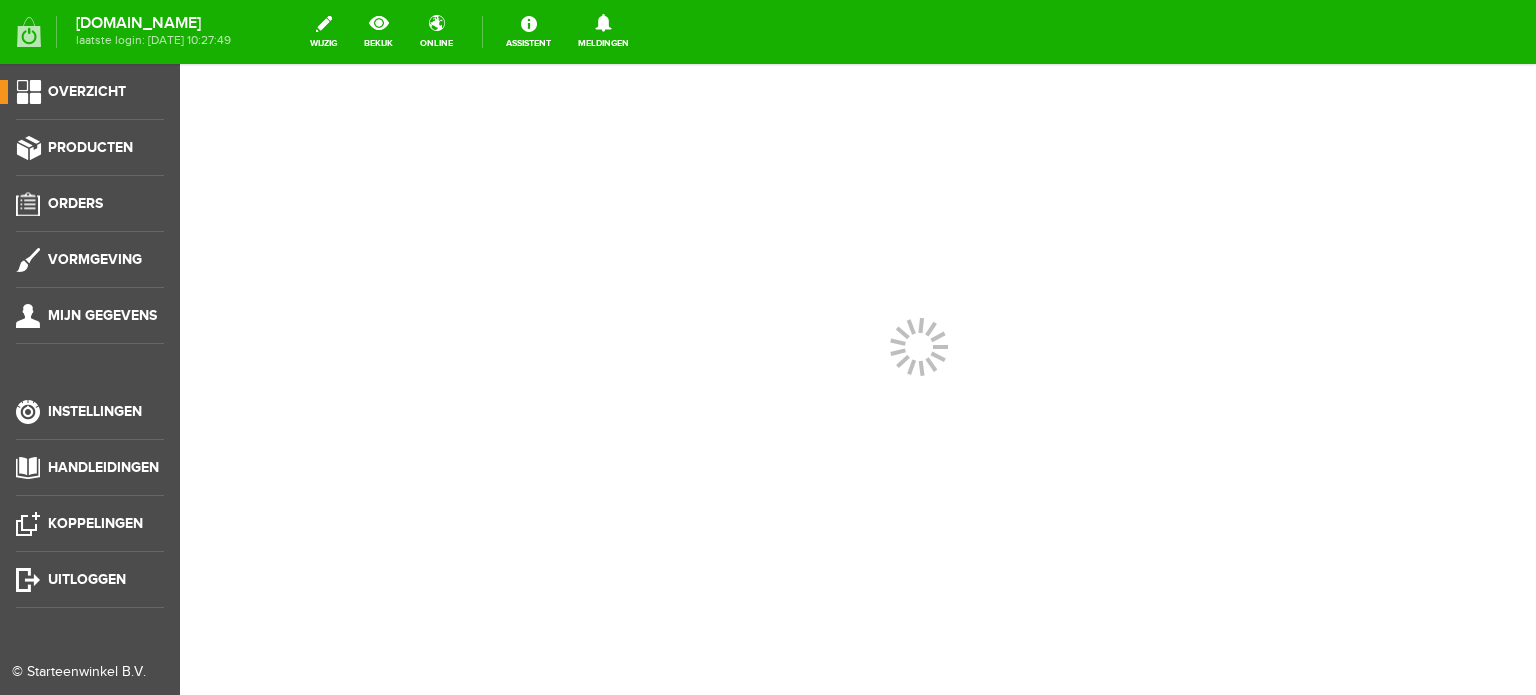 scroll, scrollTop: 0, scrollLeft: 0, axis: both 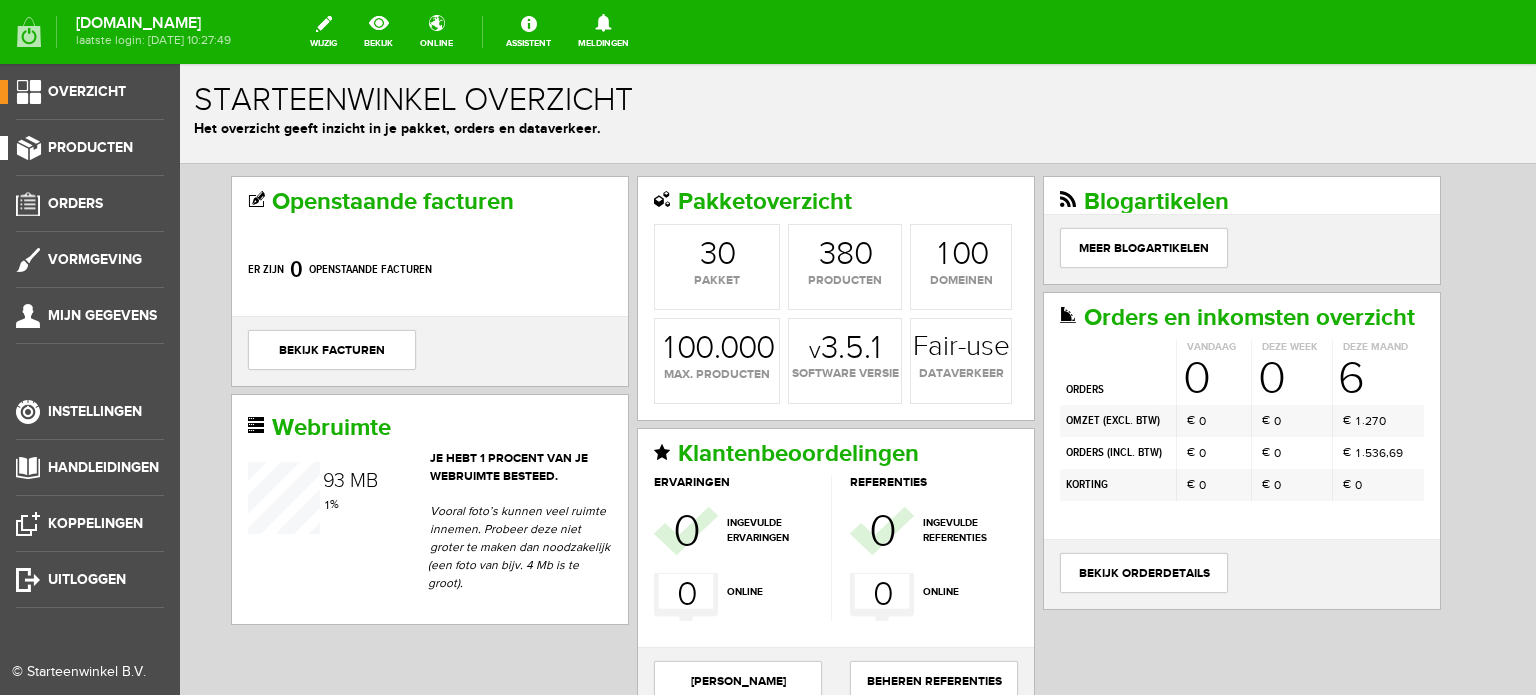 click on "Producten" at bounding box center (90, 147) 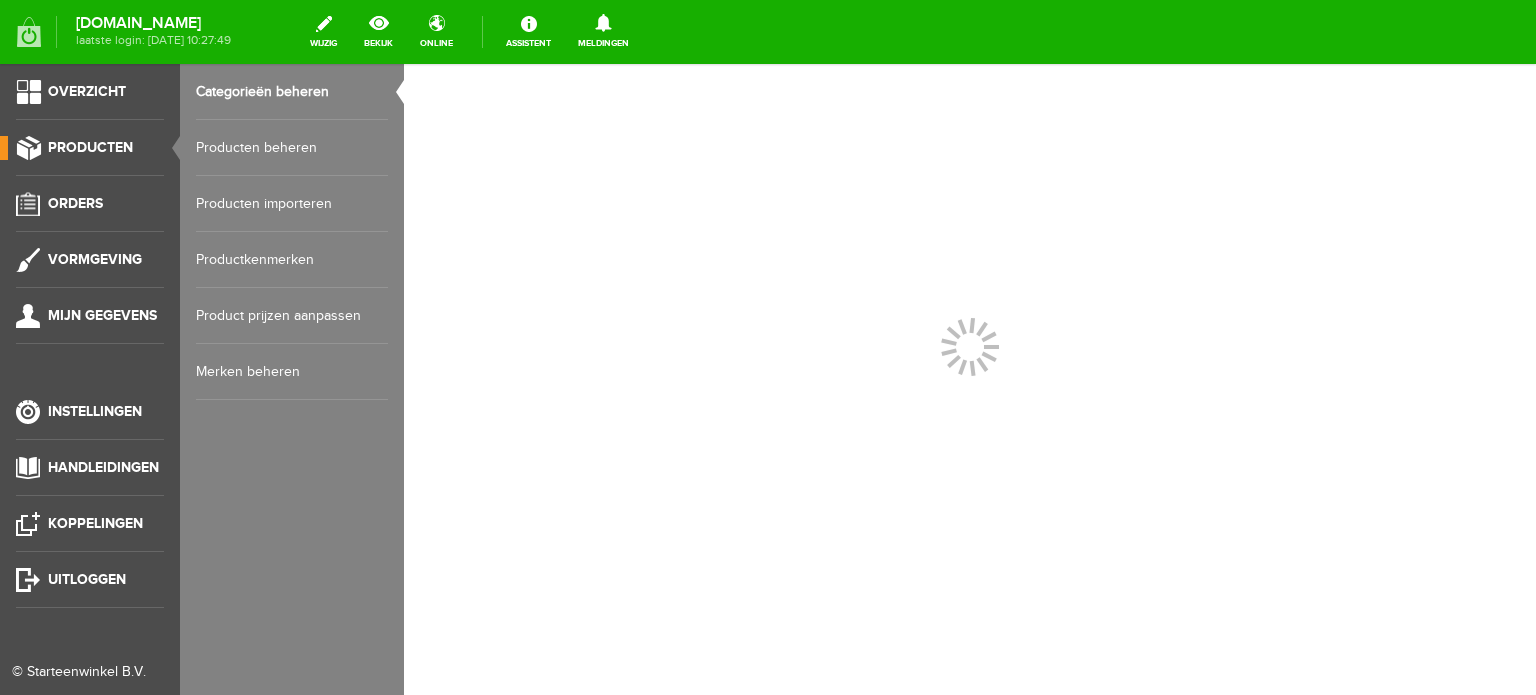scroll, scrollTop: 0, scrollLeft: 0, axis: both 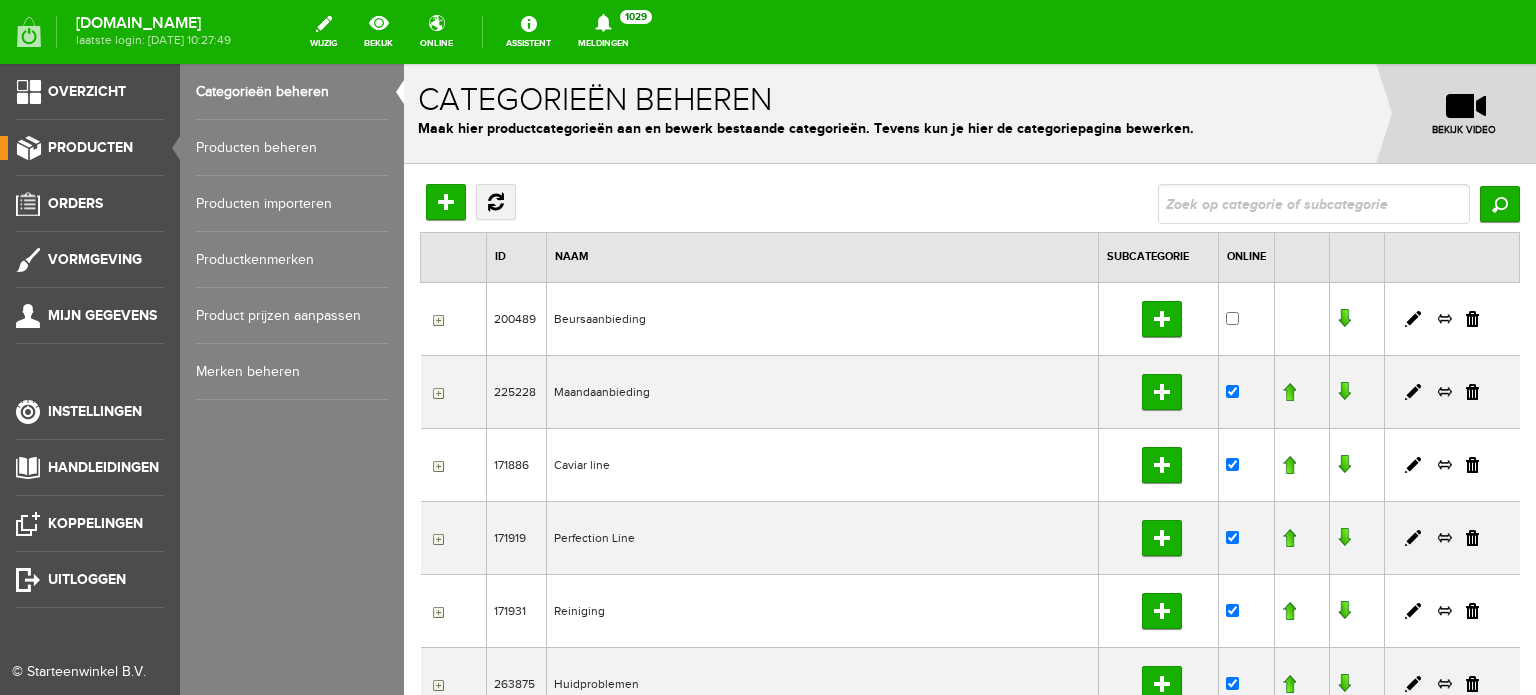 click on "Producten beheren" at bounding box center (292, 148) 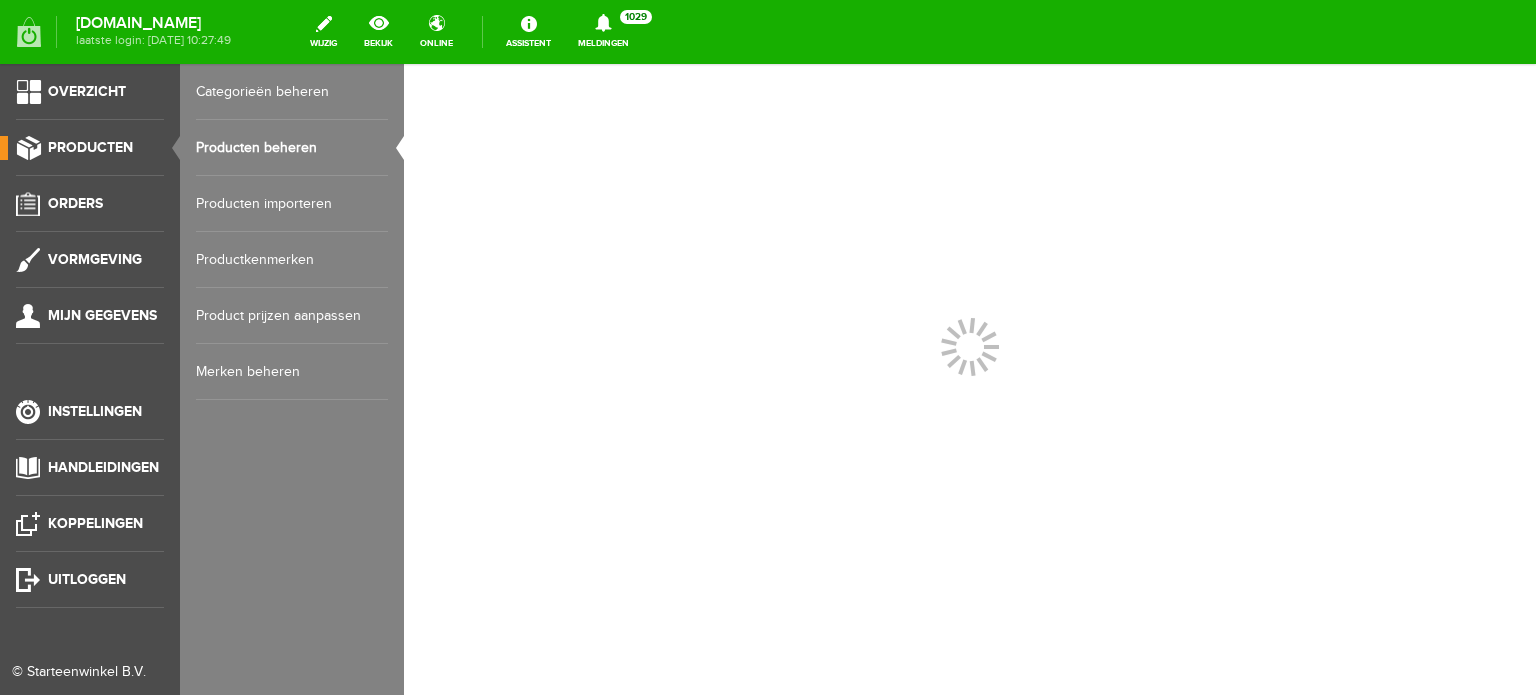 scroll, scrollTop: 0, scrollLeft: 0, axis: both 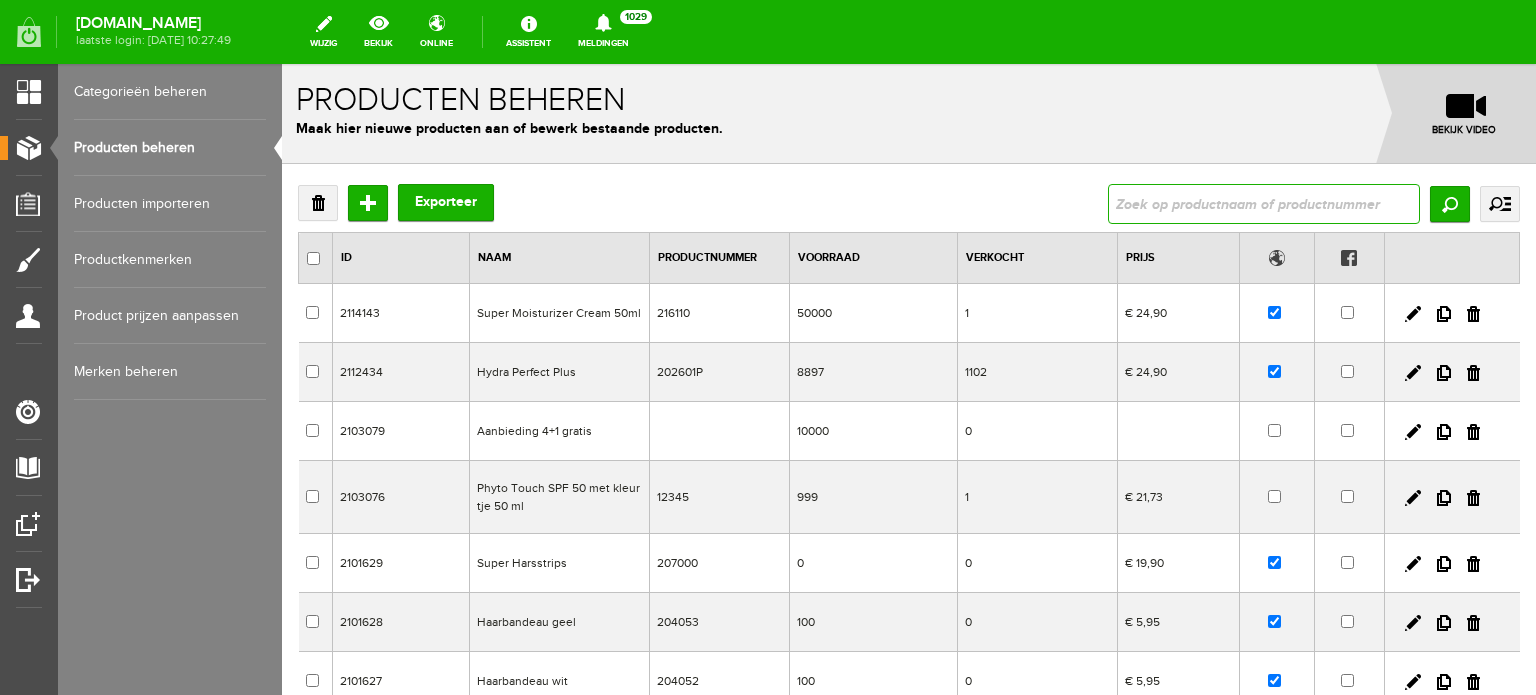 click at bounding box center [1264, 204] 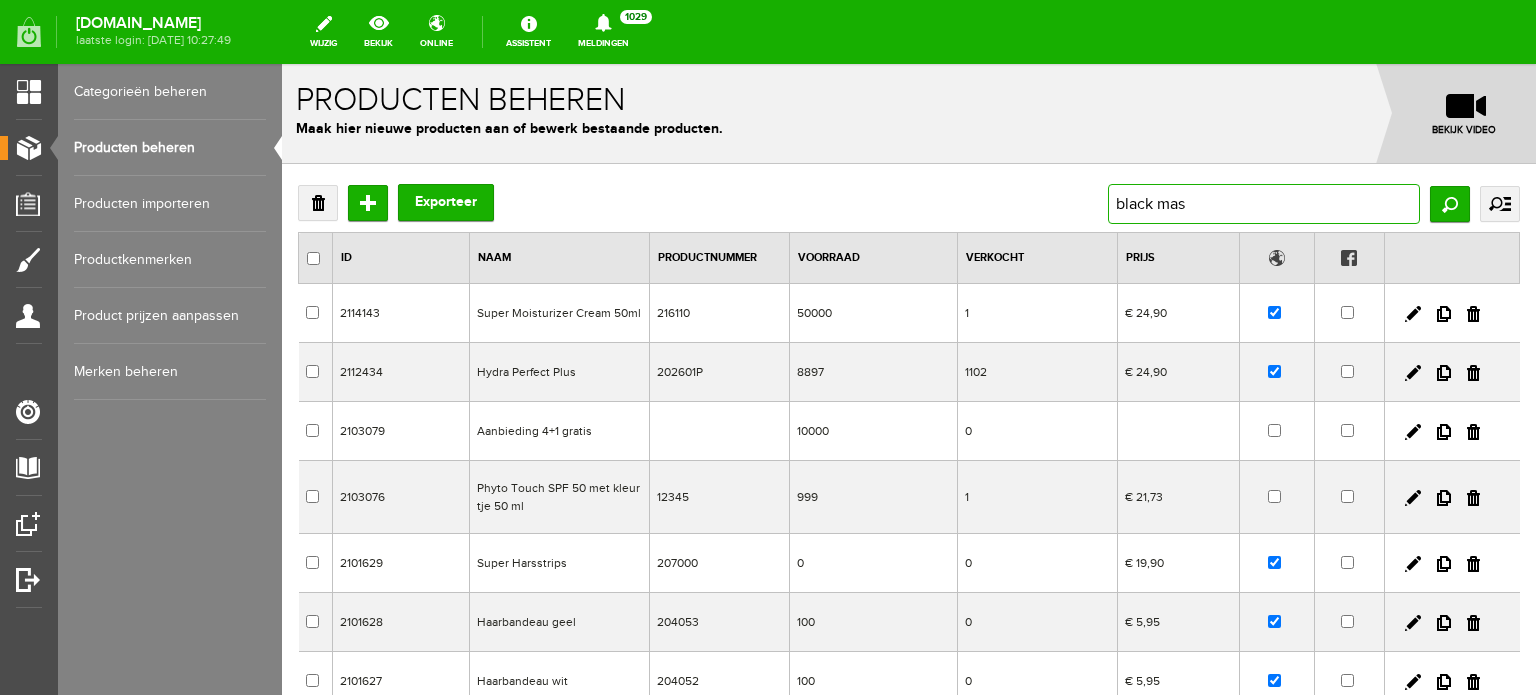 type on "black mask" 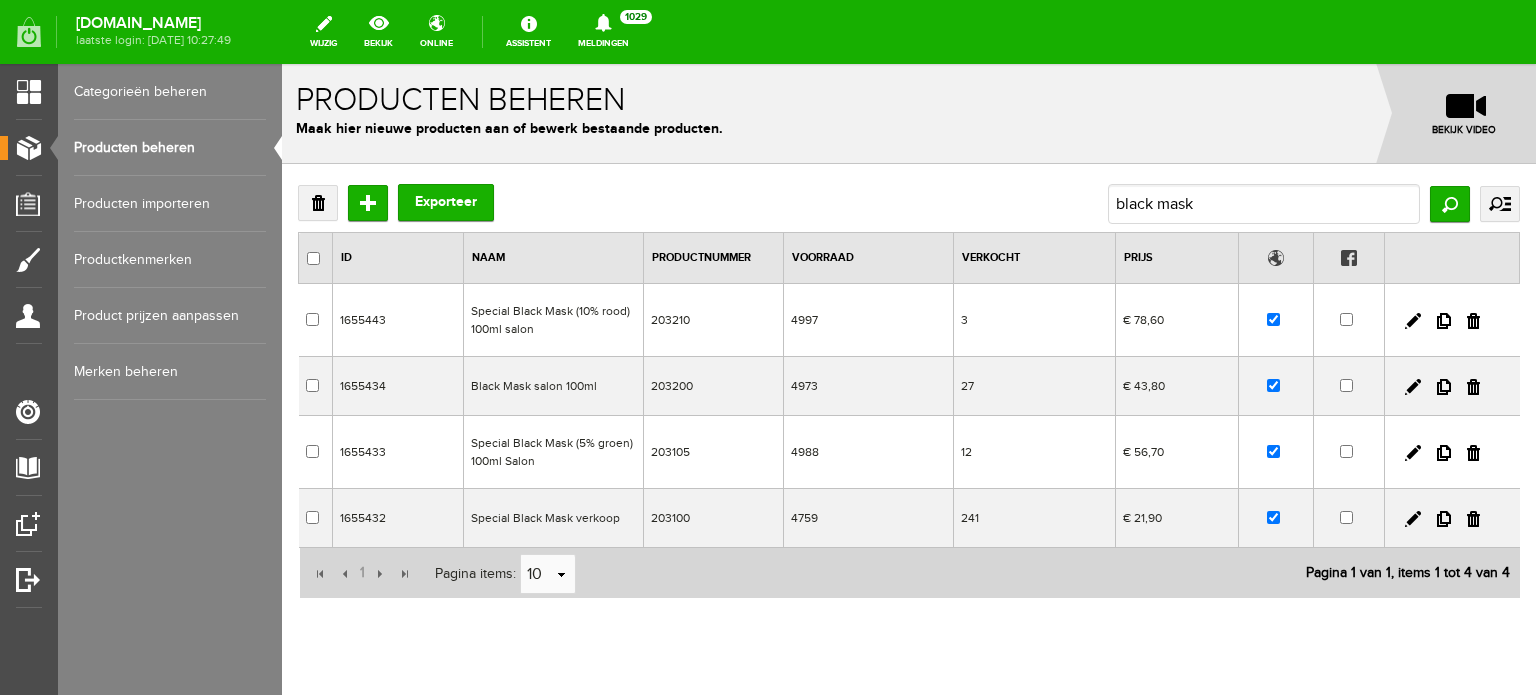 click on "Verwijderen
Toevoegen
Exporteer
black mask
Zoeken
uitgebreid zoeken
Categorie
Beursaanbieding
Maandaanbieding
Caviar line
Dag & Nacht
Anti Ageing
Masker
Oogverzorging
Perfection Line
Dag & Nacht
Oogverzorging
Anti Ageing
Lichaamsverzorging
Masker
Massage
Dermabrasie
Reiniging
Huidproblemen
Acne
Couperose
Rosacea
Pigmentvlekken
Tele'way
BB Glow
Zonbescherming
Salonsbenodigdheden
Peelings
M120
Energie Marine
Botolift
LC Bio
/" at bounding box center (909, 456) 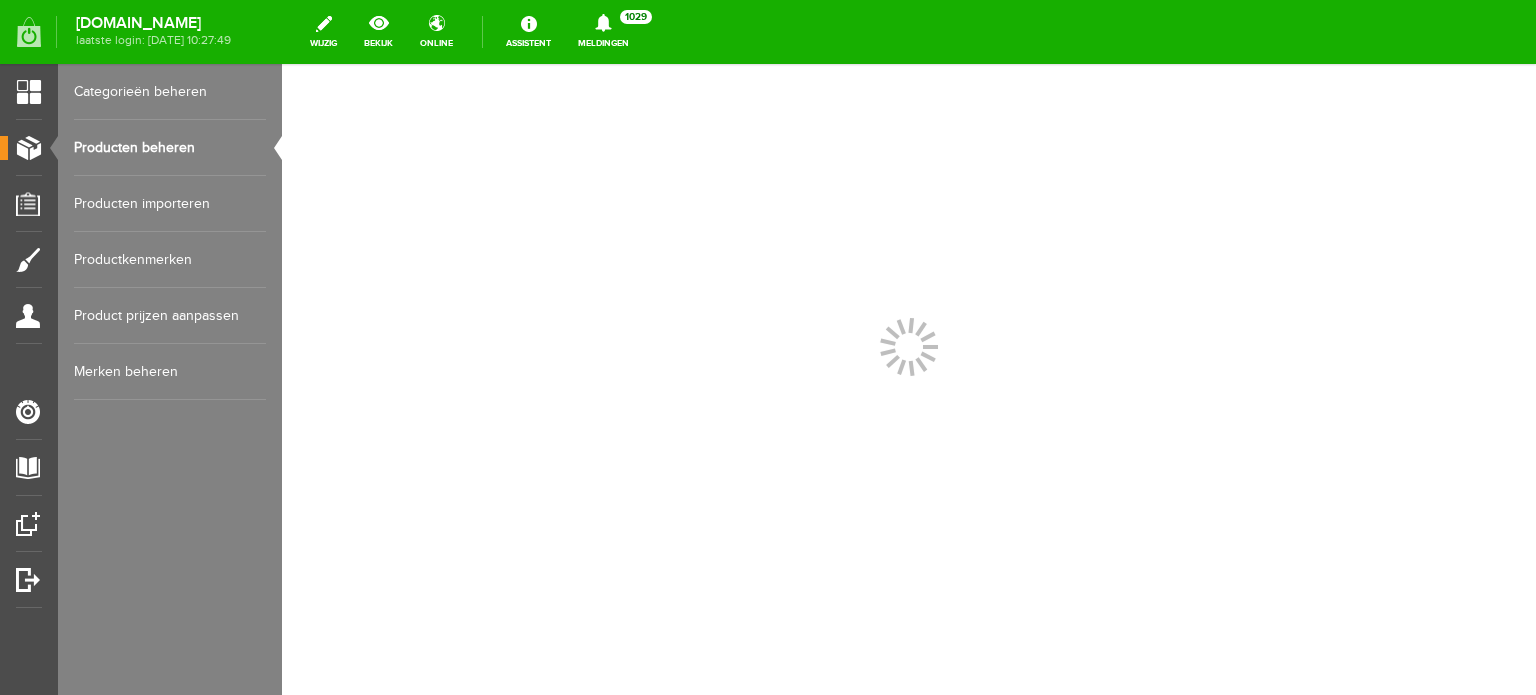 scroll, scrollTop: 0, scrollLeft: 0, axis: both 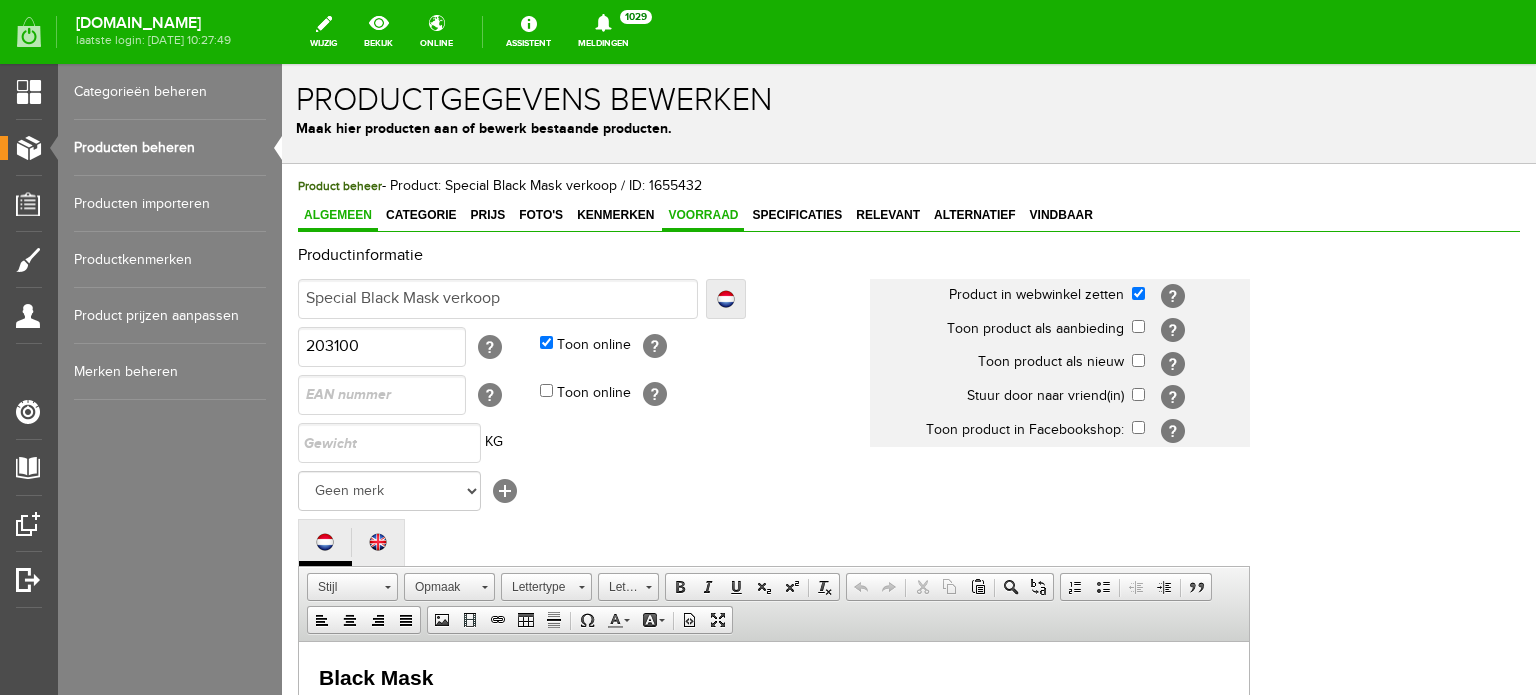 click on "Voorraad" at bounding box center (703, 215) 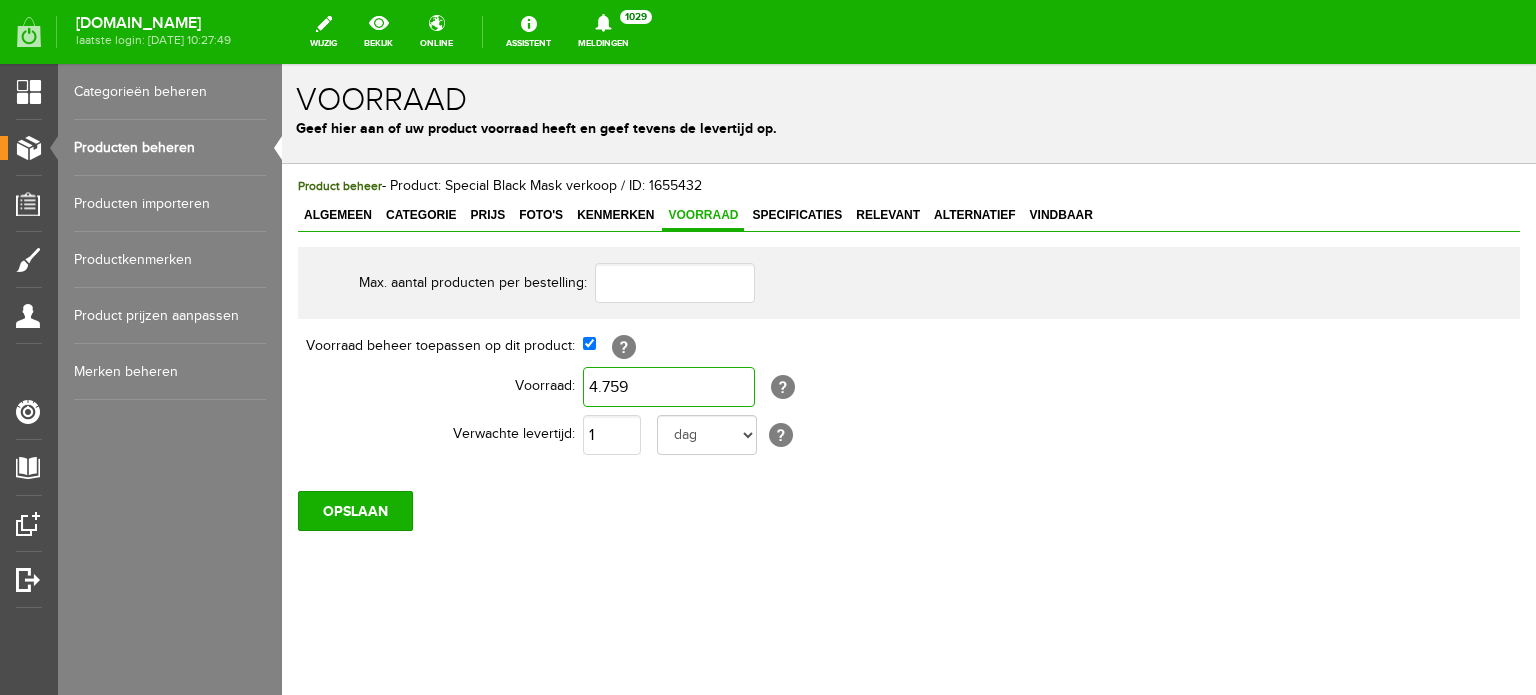 type on "4759" 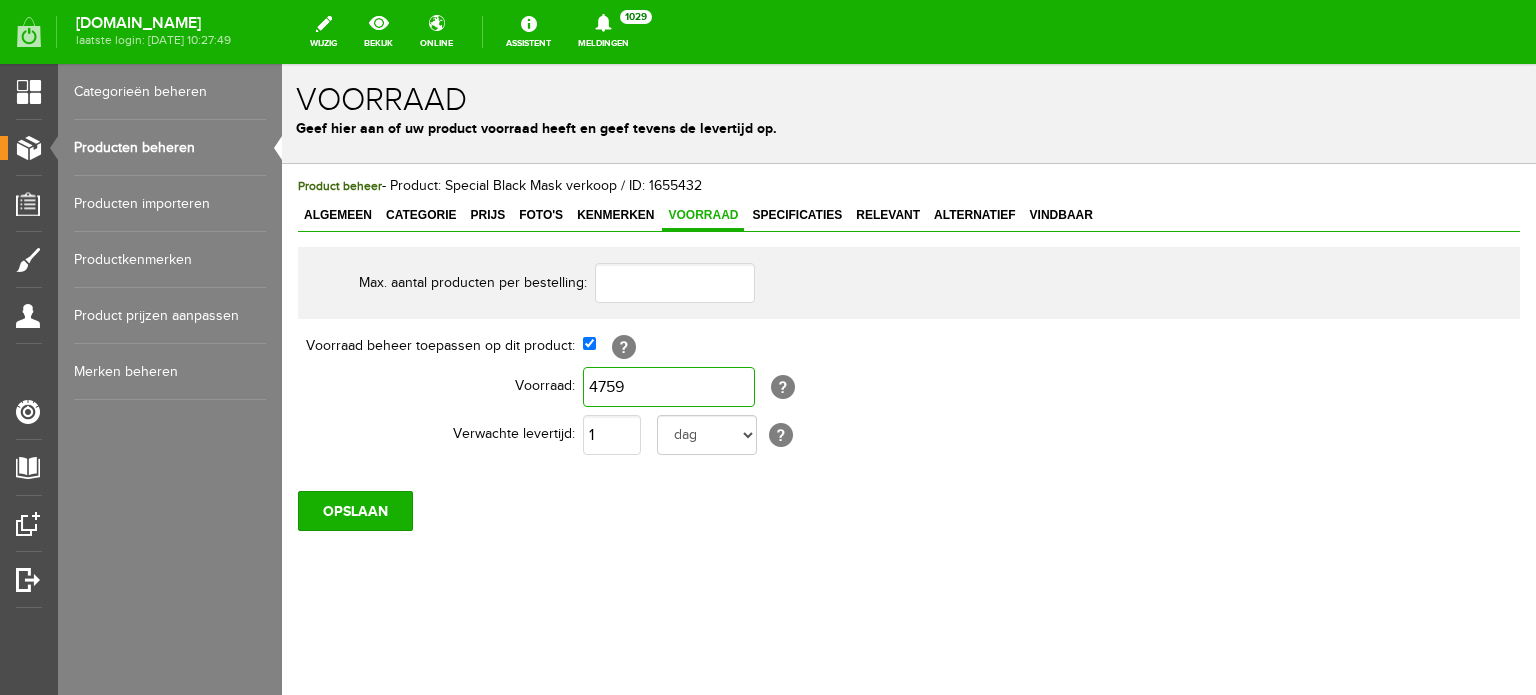 click on "4759" at bounding box center [669, 387] 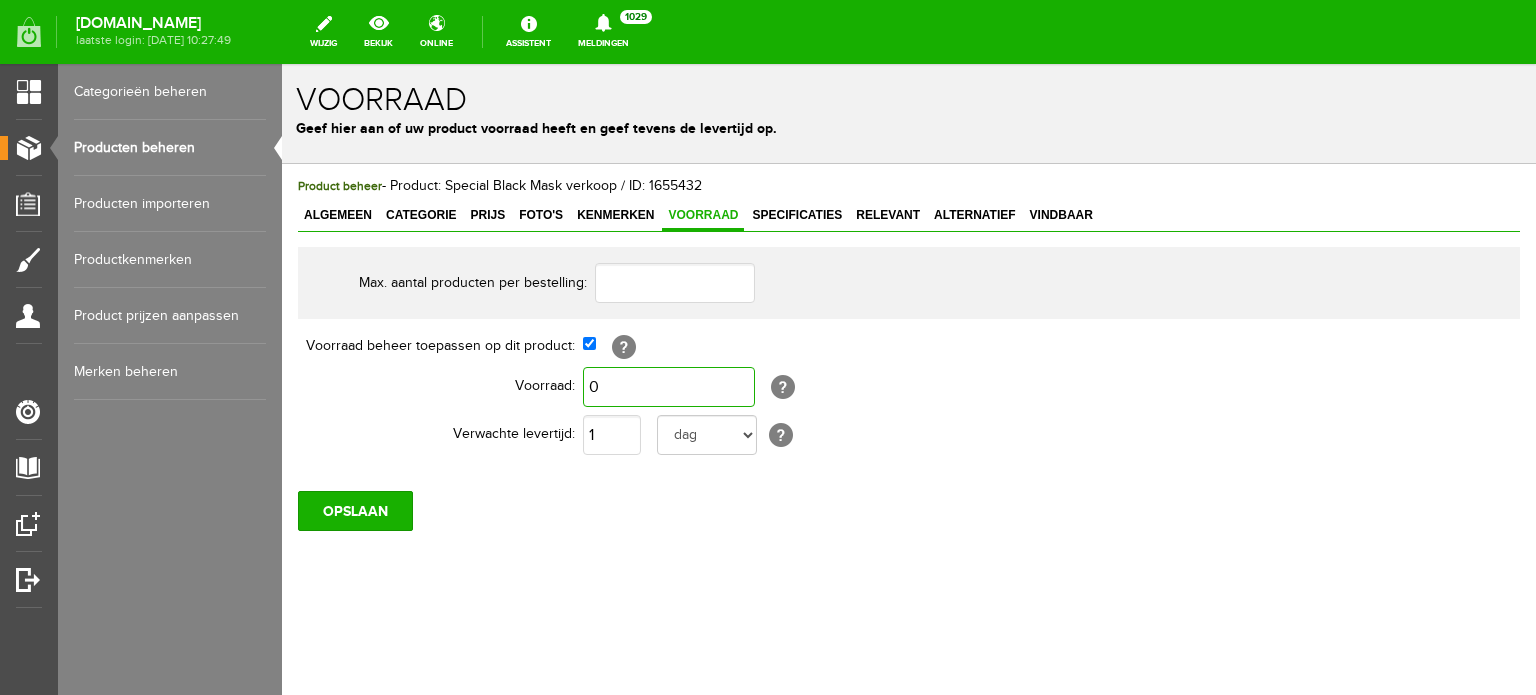 type on "0" 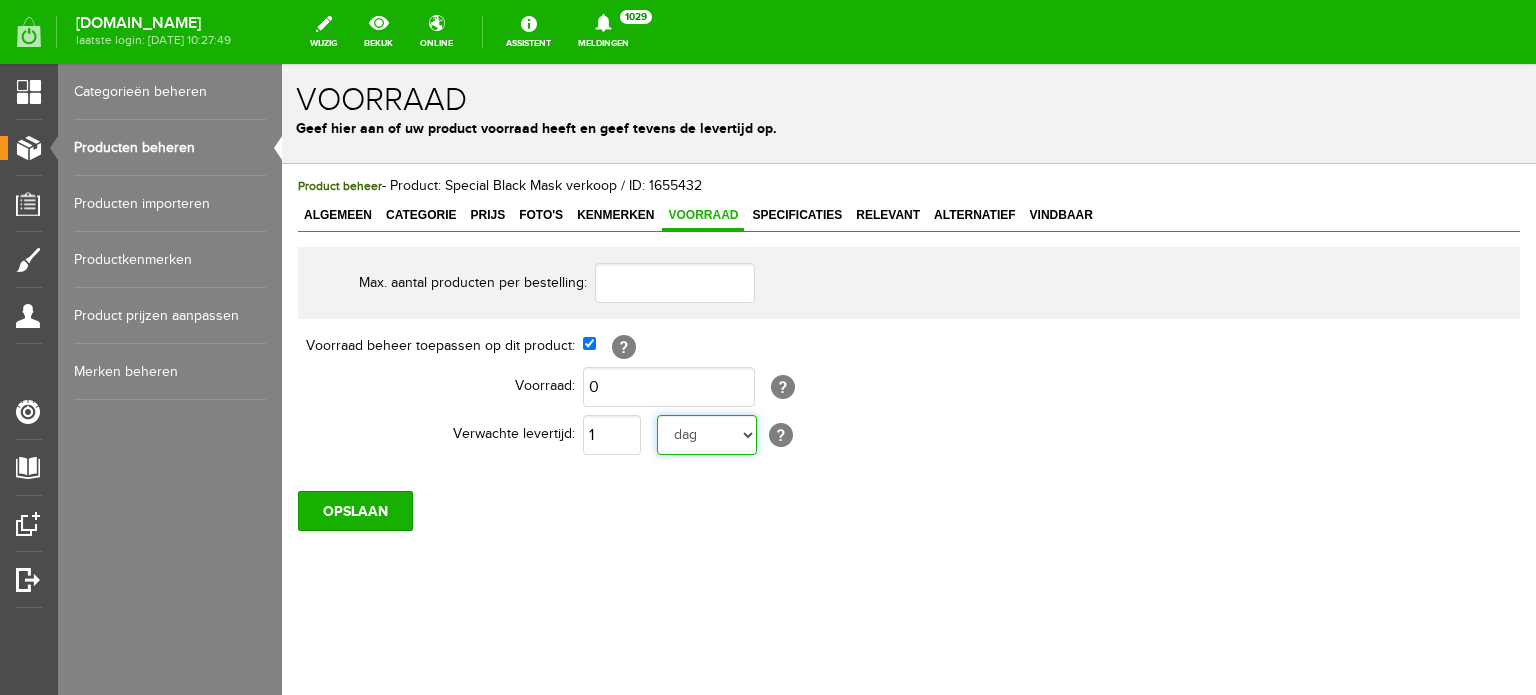 click on "dag
dagen
week
weken
maand
maanden
jaar
jaren
werkdagen" at bounding box center (707, 435) 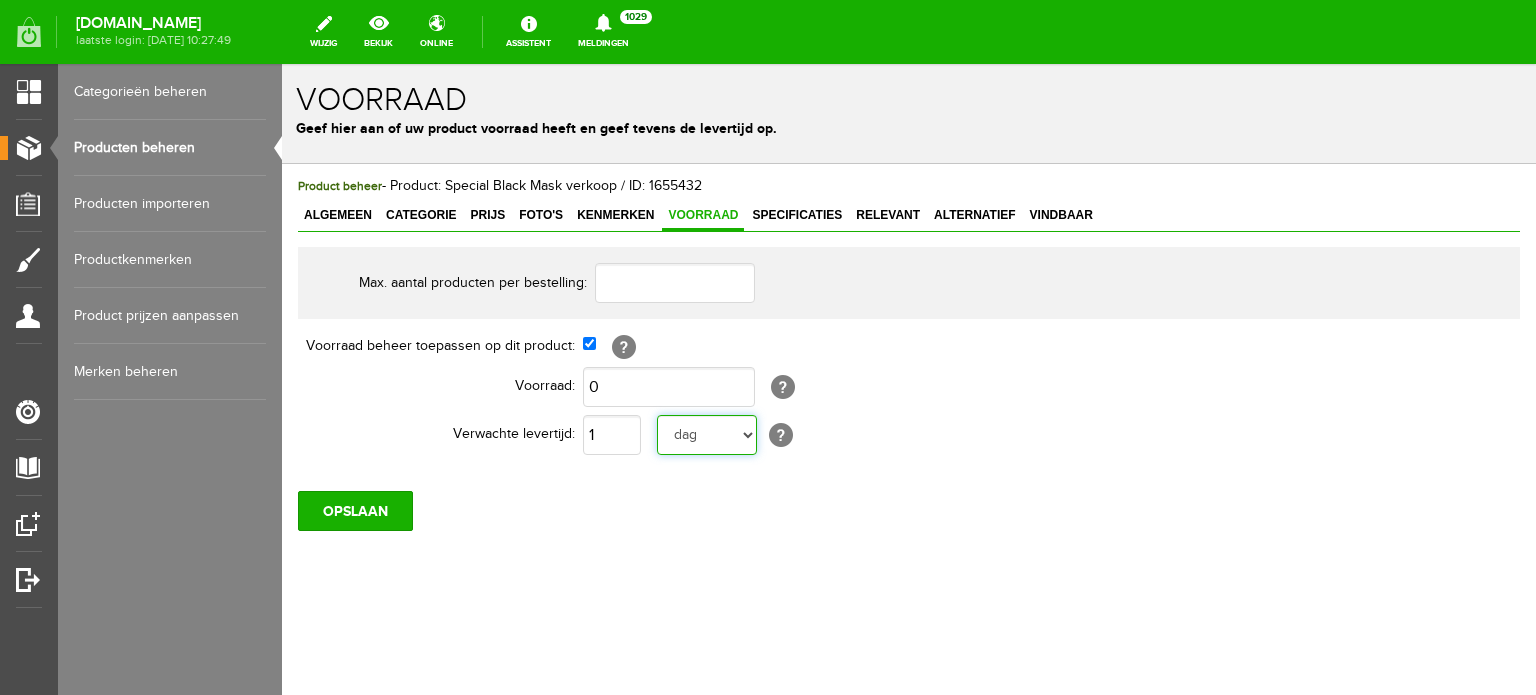 select on "month" 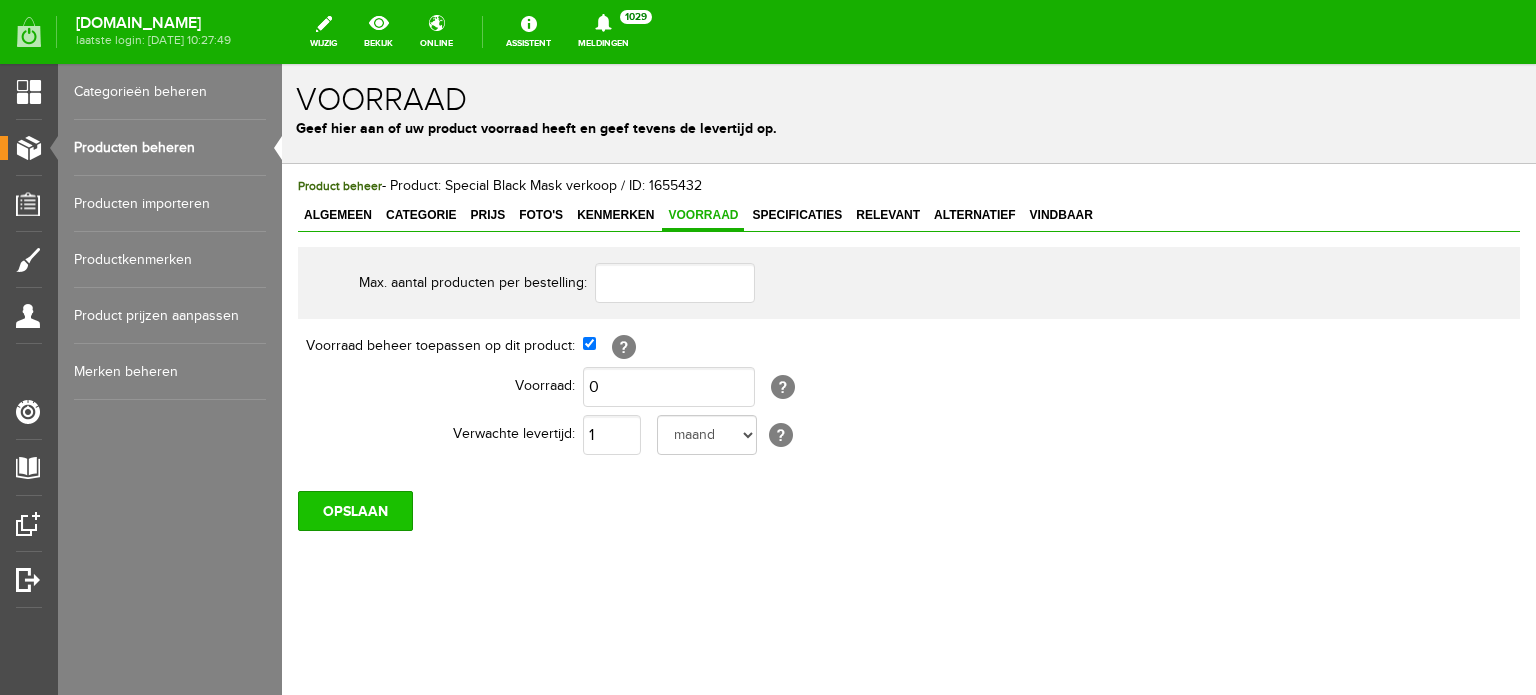 click on "OPSLAAN" at bounding box center [355, 511] 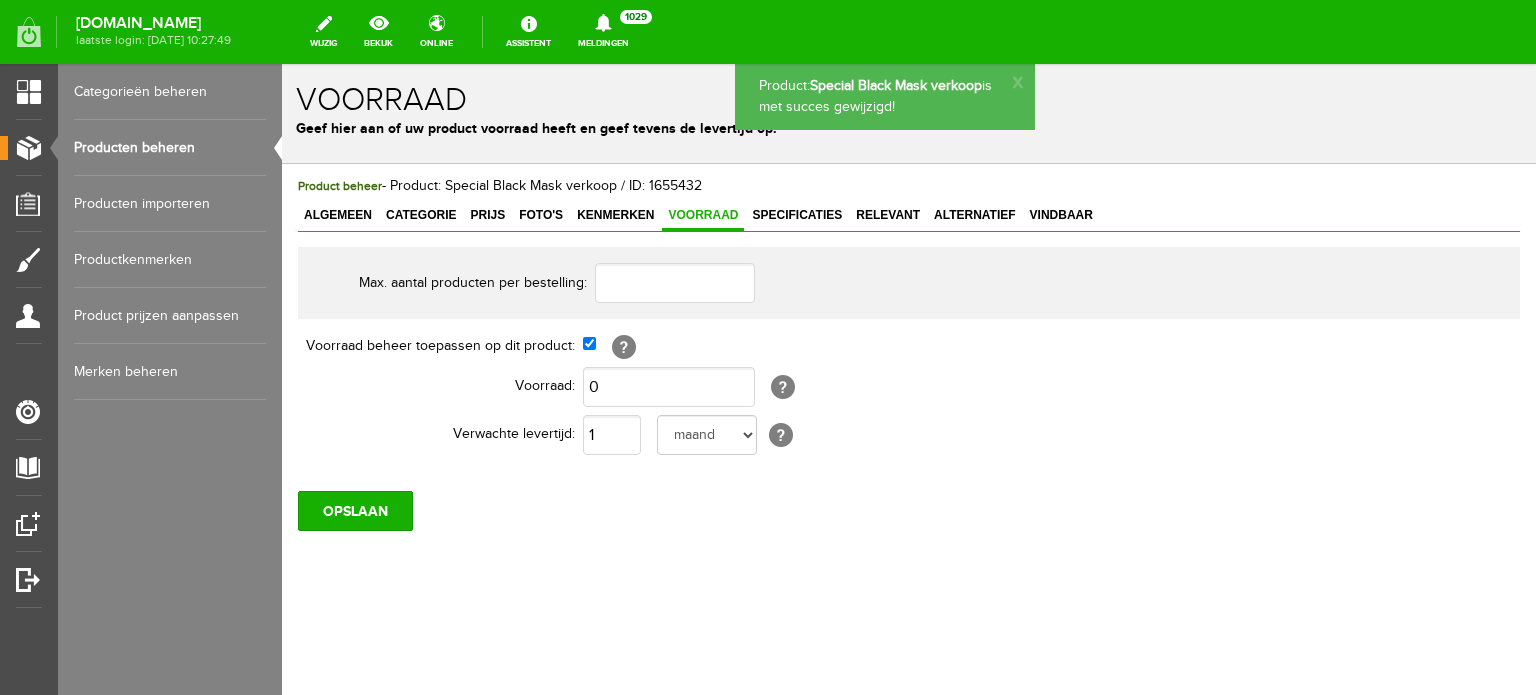 scroll, scrollTop: 0, scrollLeft: 0, axis: both 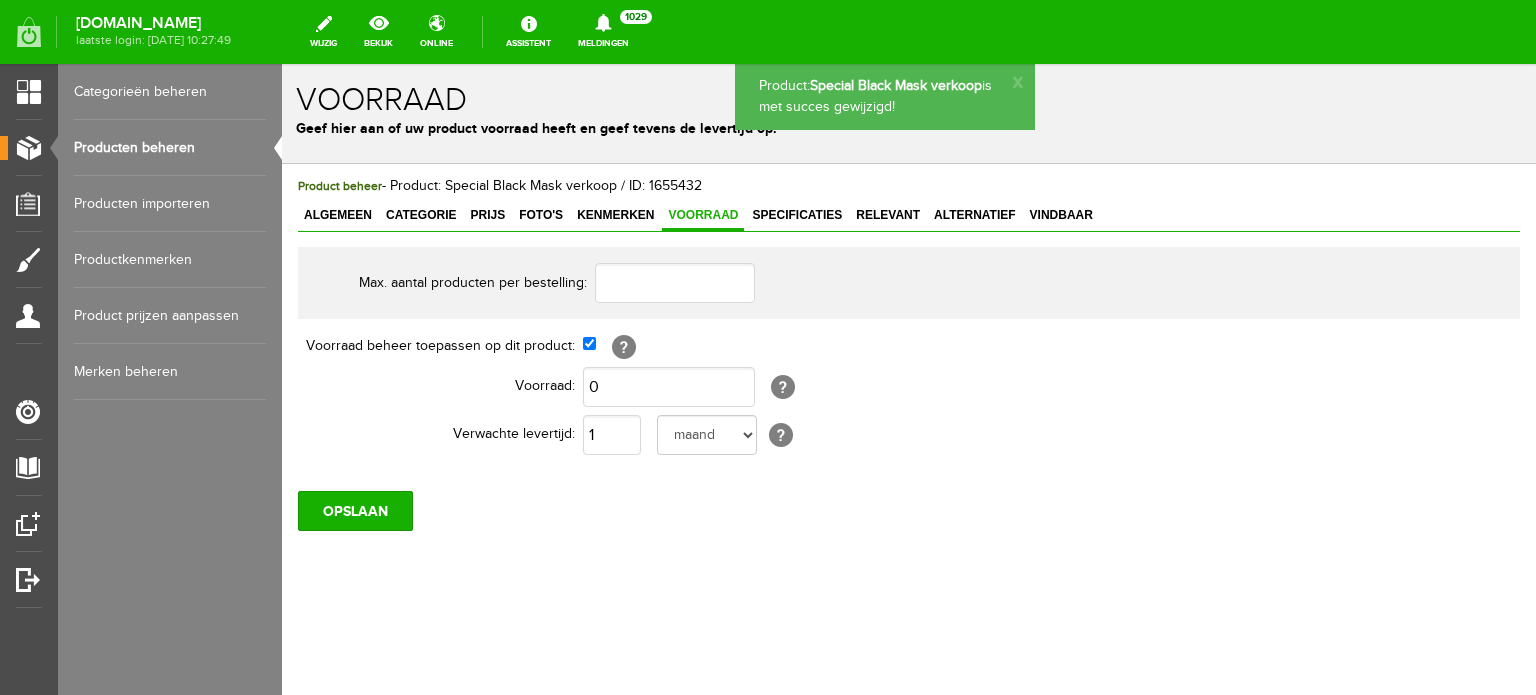 click on "Producten beheren" at bounding box center (170, 148) 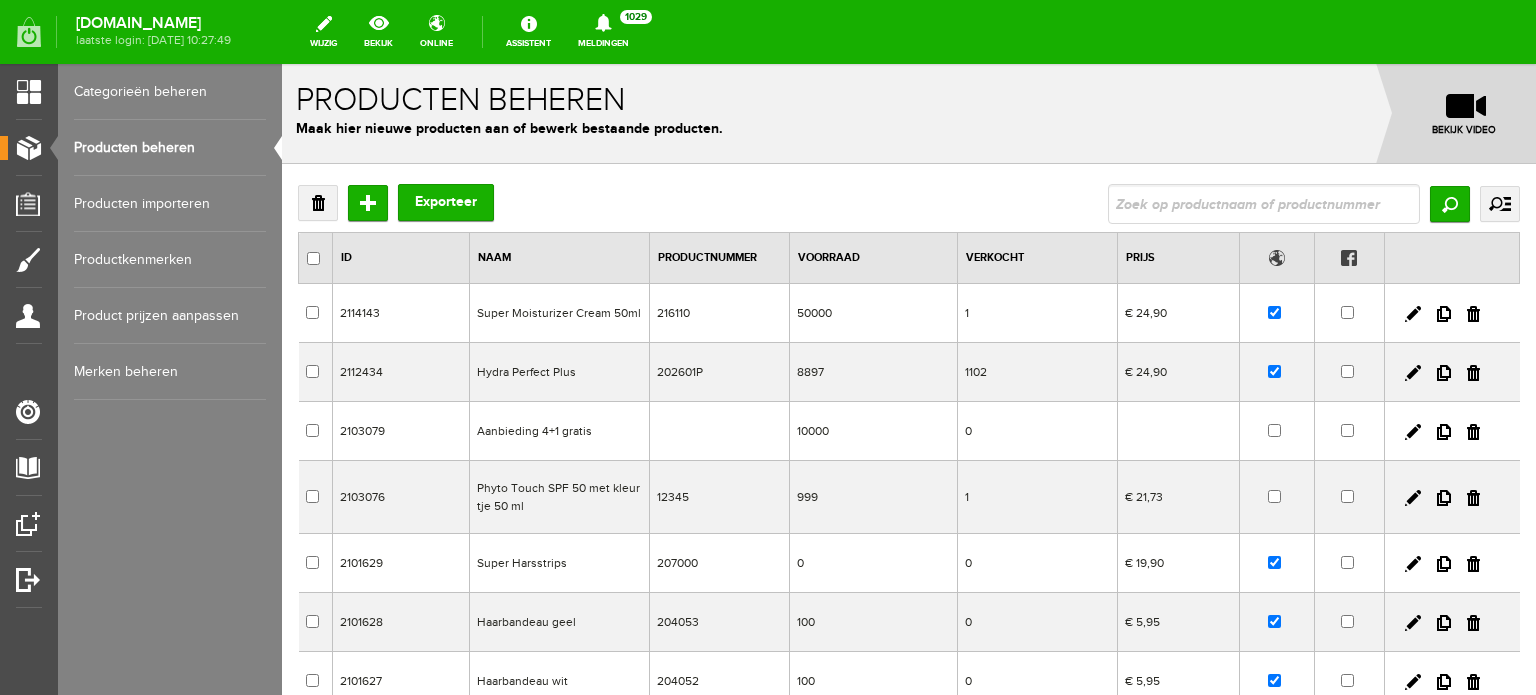 scroll, scrollTop: 0, scrollLeft: 0, axis: both 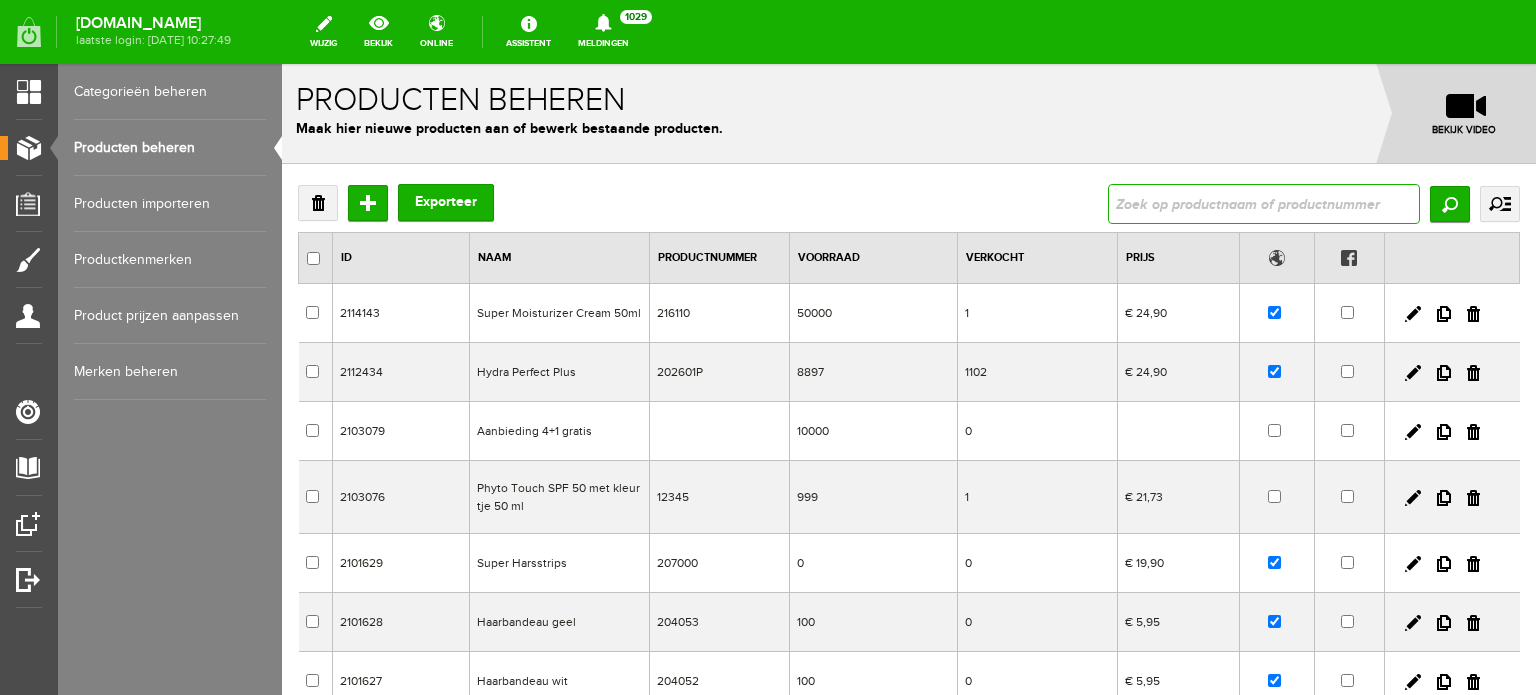click at bounding box center (1264, 204) 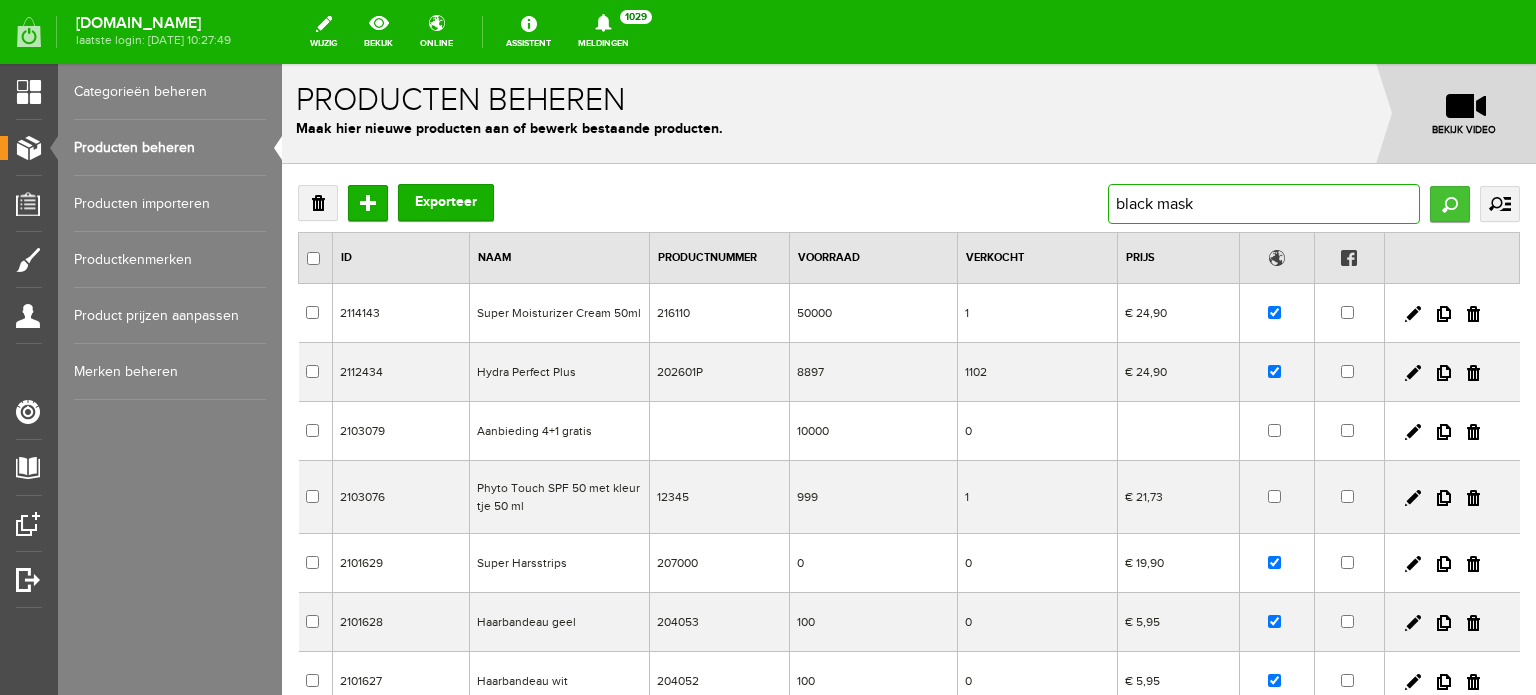 type on "black mask" 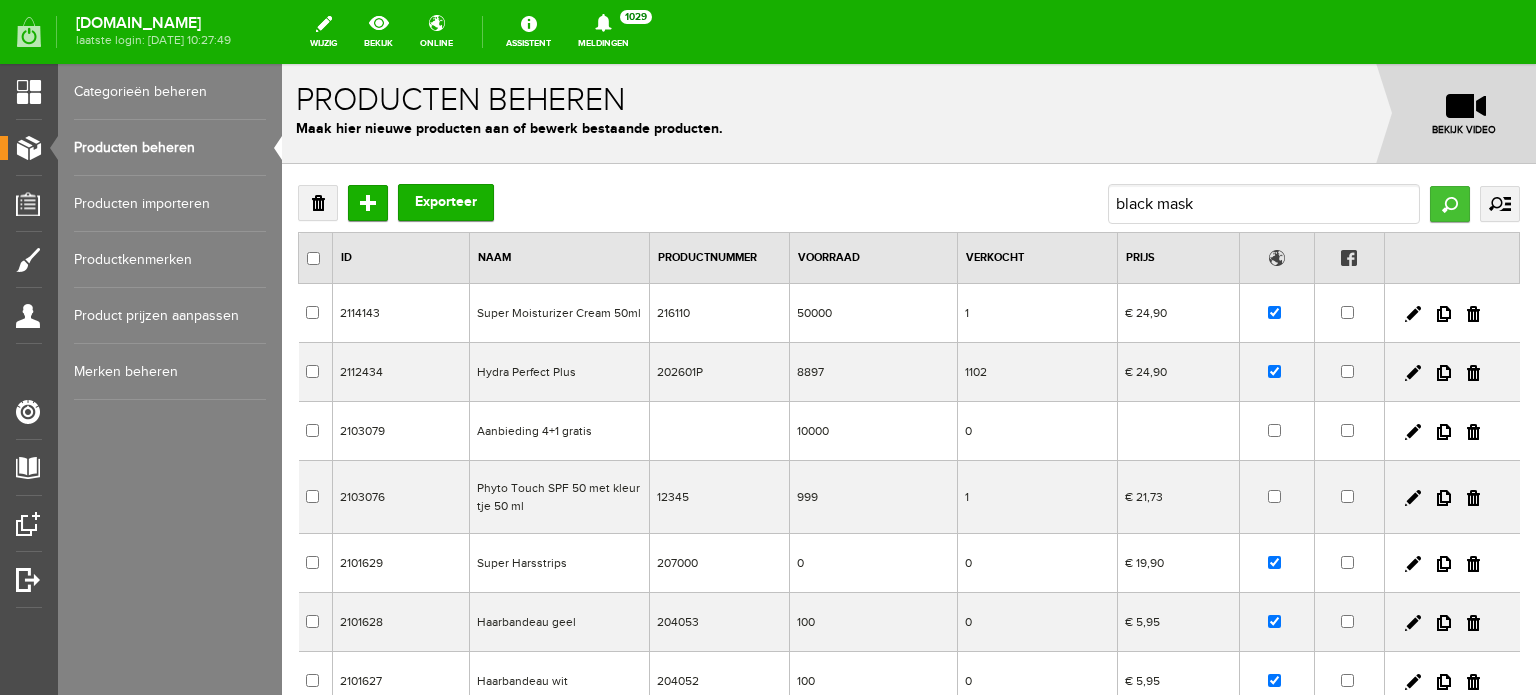 click on "Zoeken" at bounding box center (1450, 204) 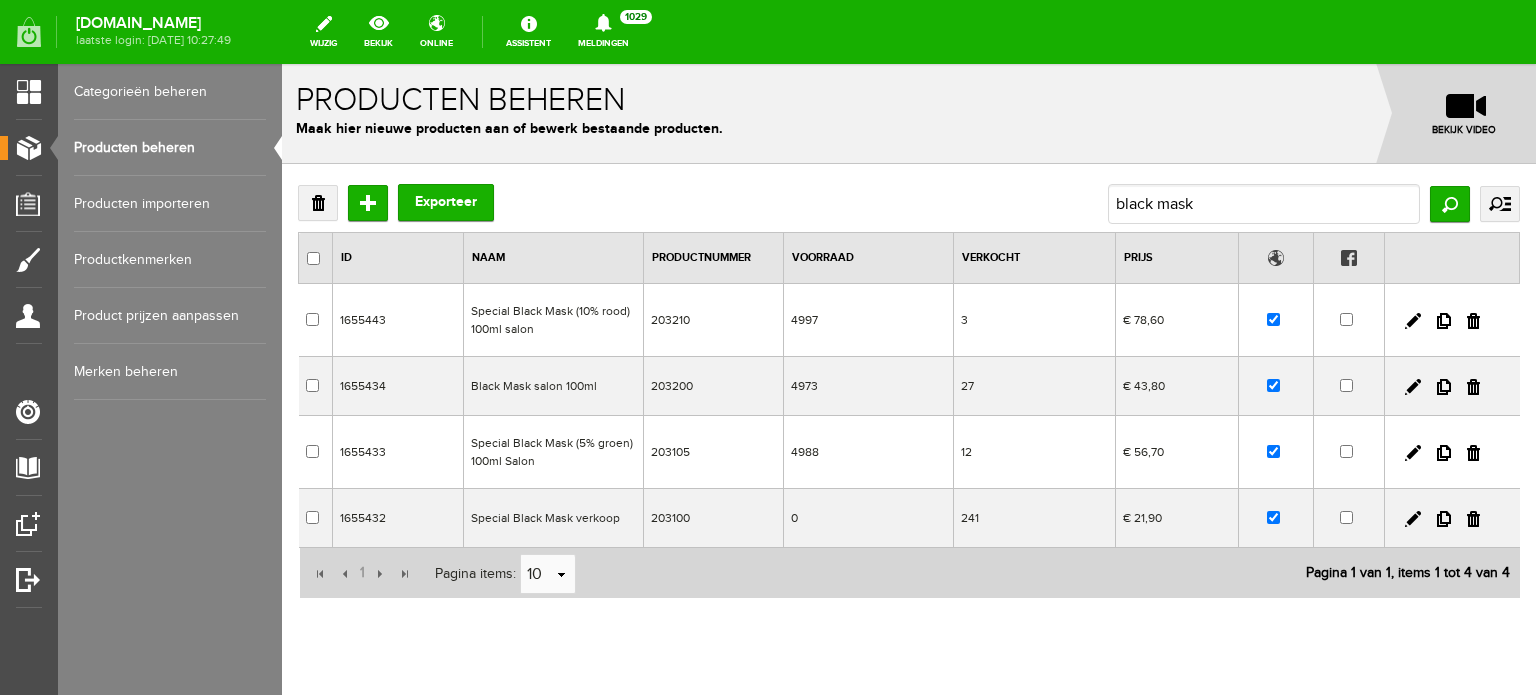 click on "Black Mask salon 100ml" at bounding box center [554, 386] 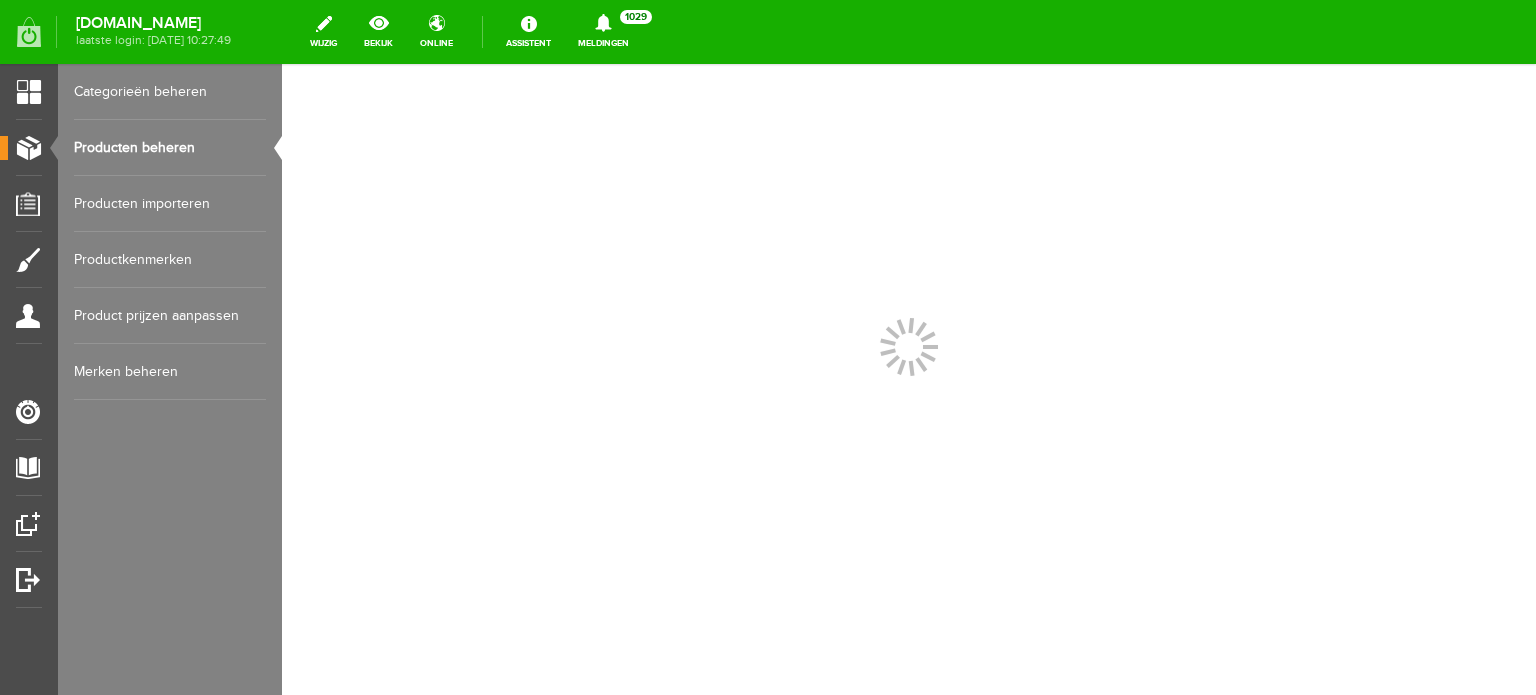 scroll, scrollTop: 0, scrollLeft: 0, axis: both 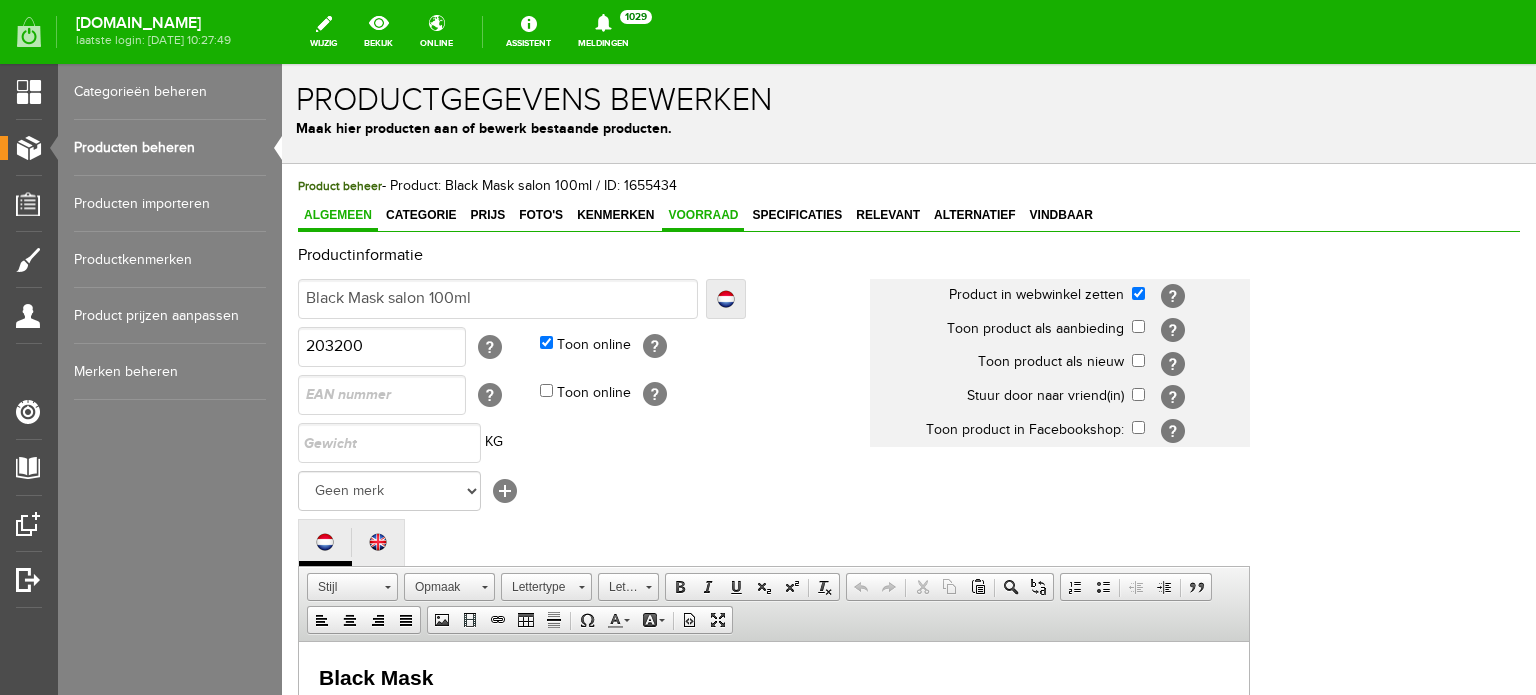 click on "Voorraad" at bounding box center (703, 215) 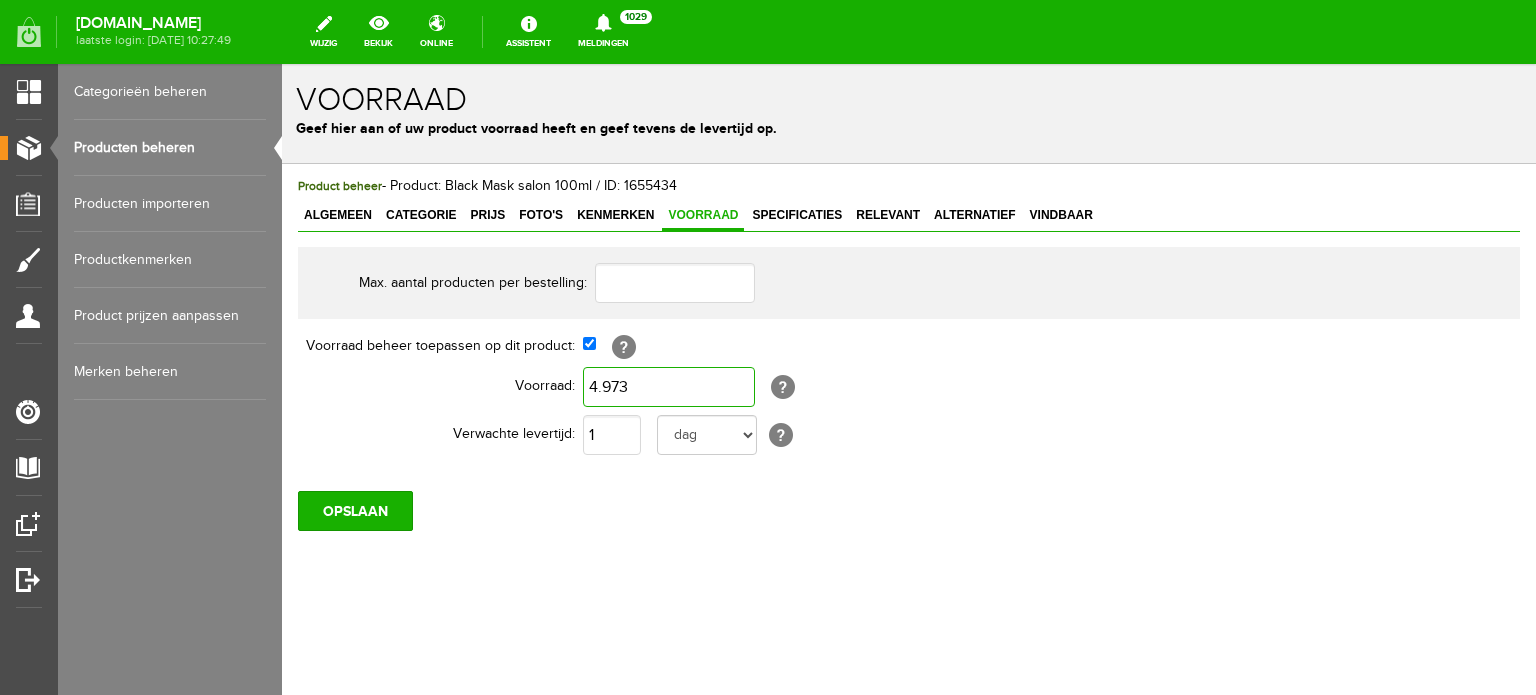 type on "4973" 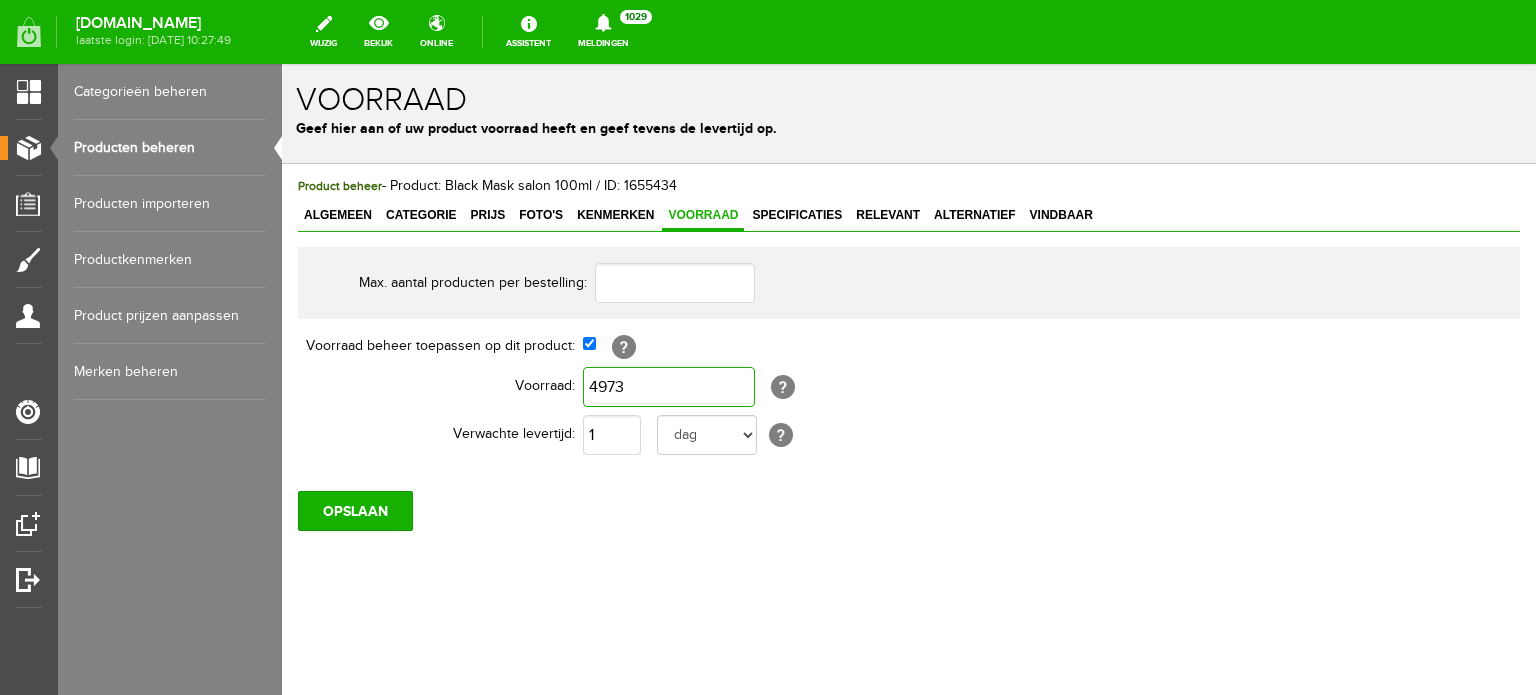 click on "4973" at bounding box center (669, 387) 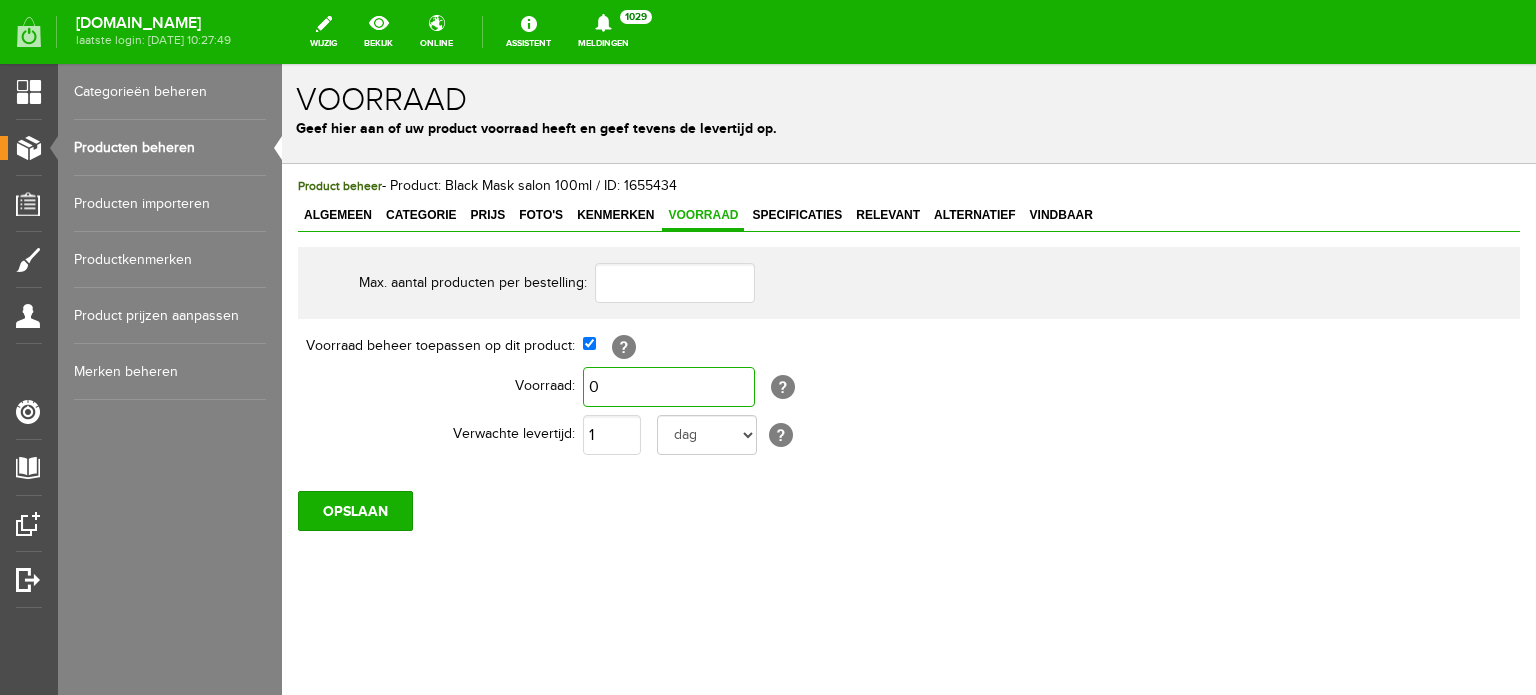 type on "0" 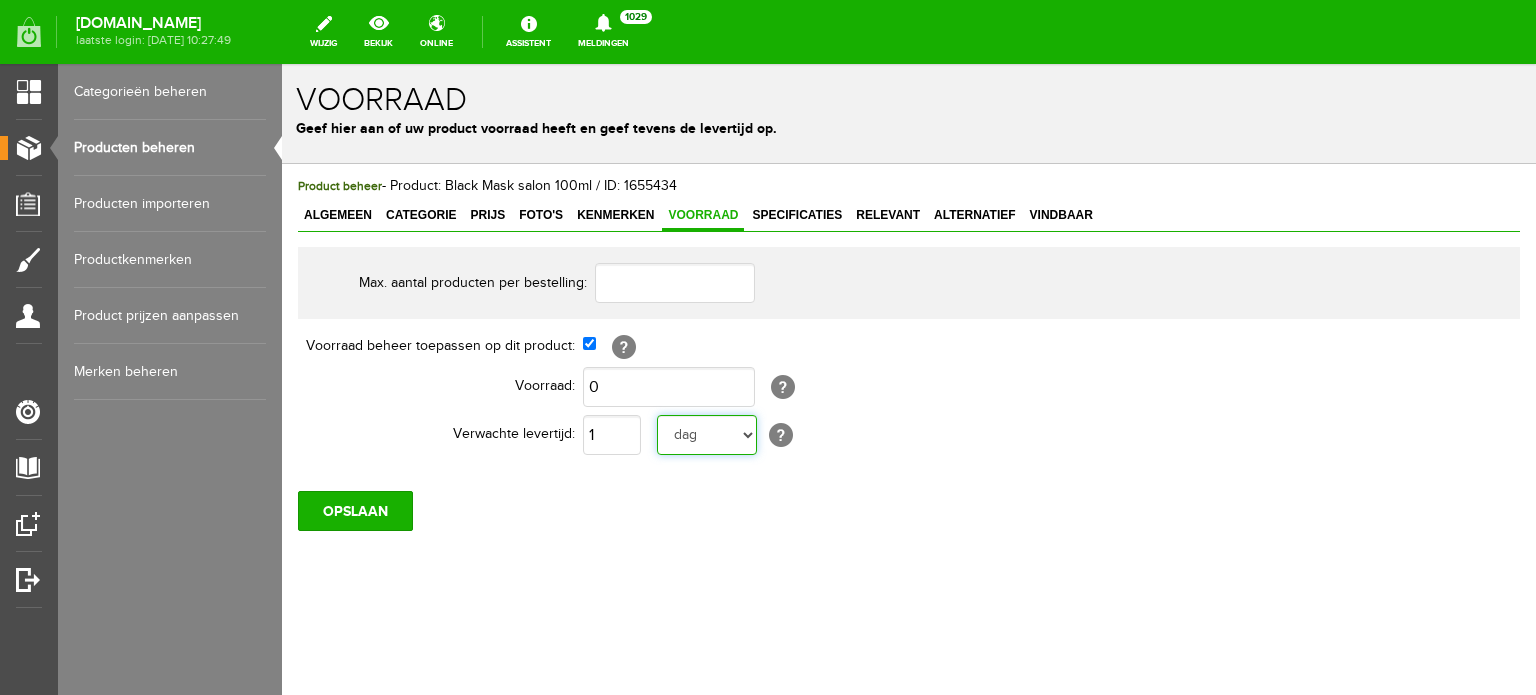 click on "dag
dagen
week
weken
maand
maanden
jaar
jaren
werkdagen" at bounding box center [707, 435] 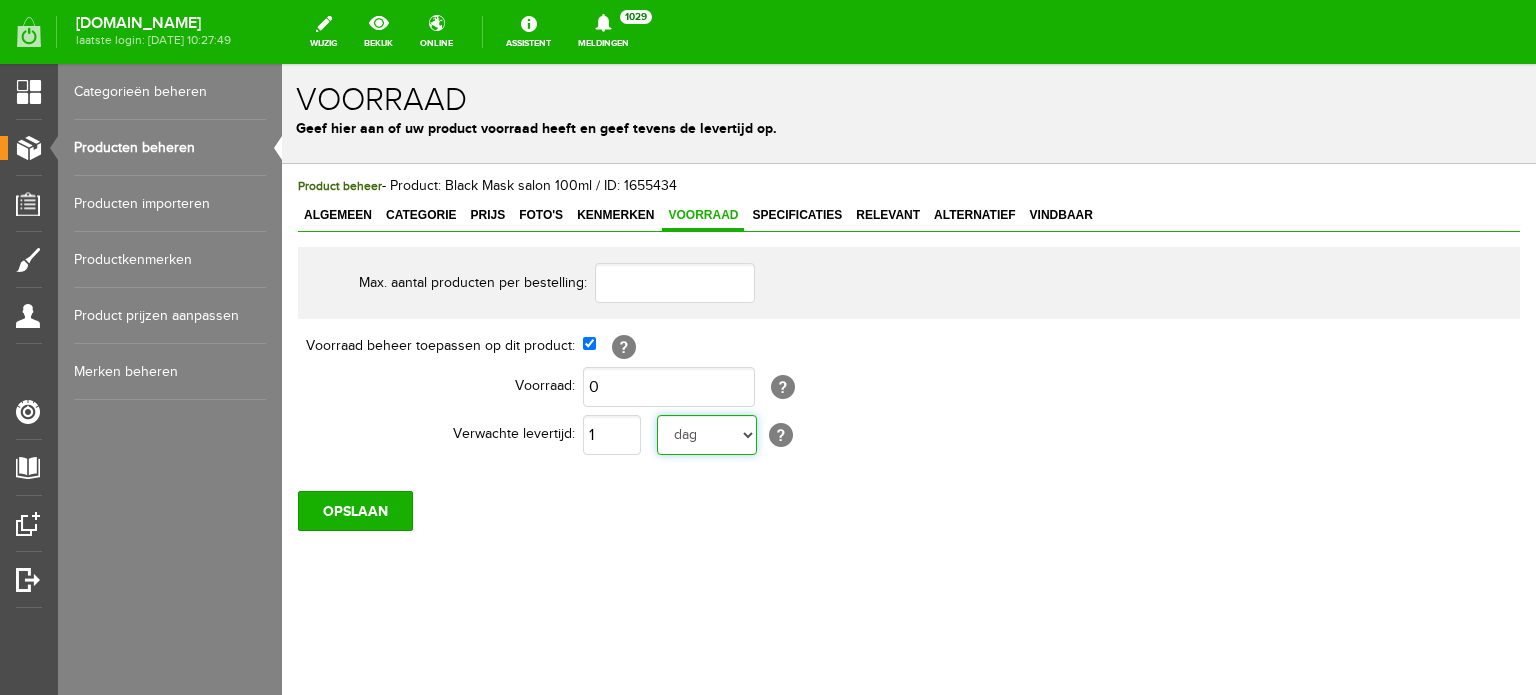 select on "month" 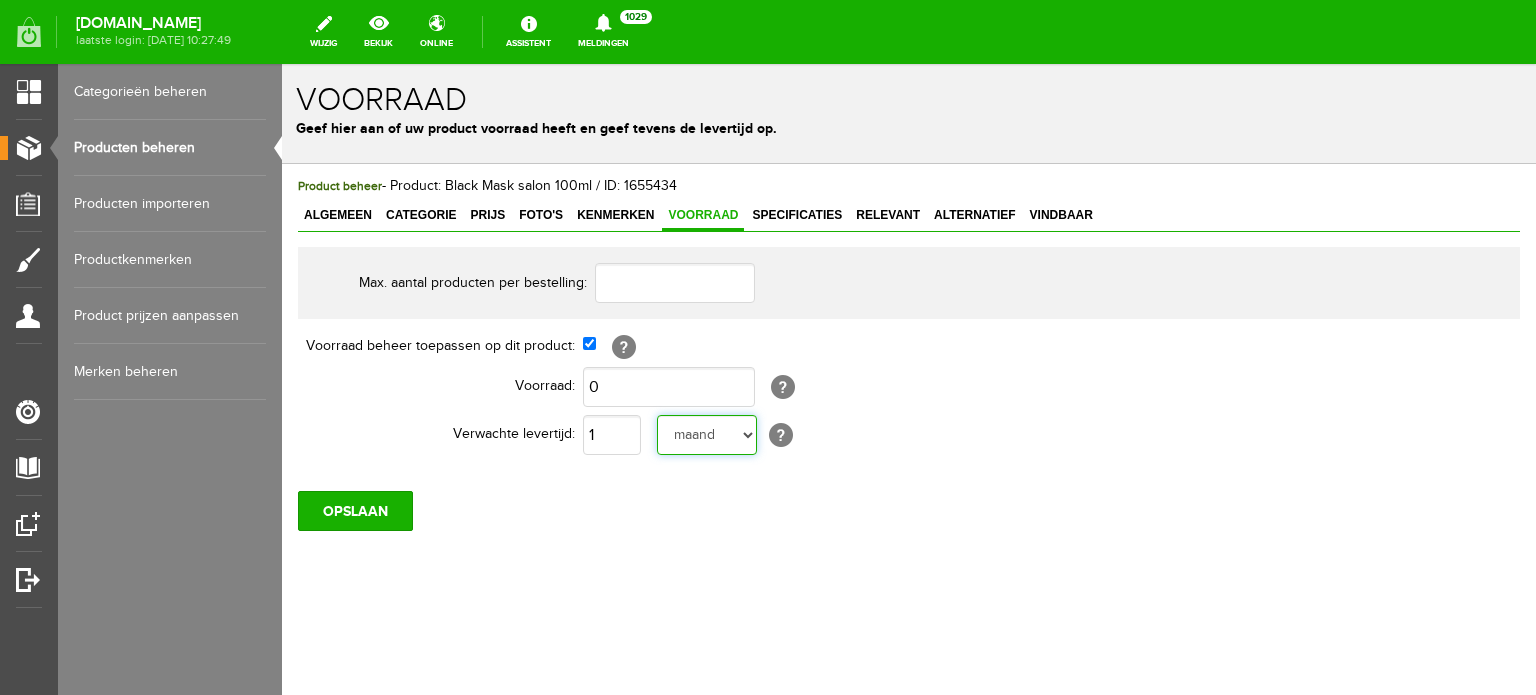 click on "dag
dagen
week
weken
maand
maanden
jaar
jaren
werkdagen" at bounding box center [707, 435] 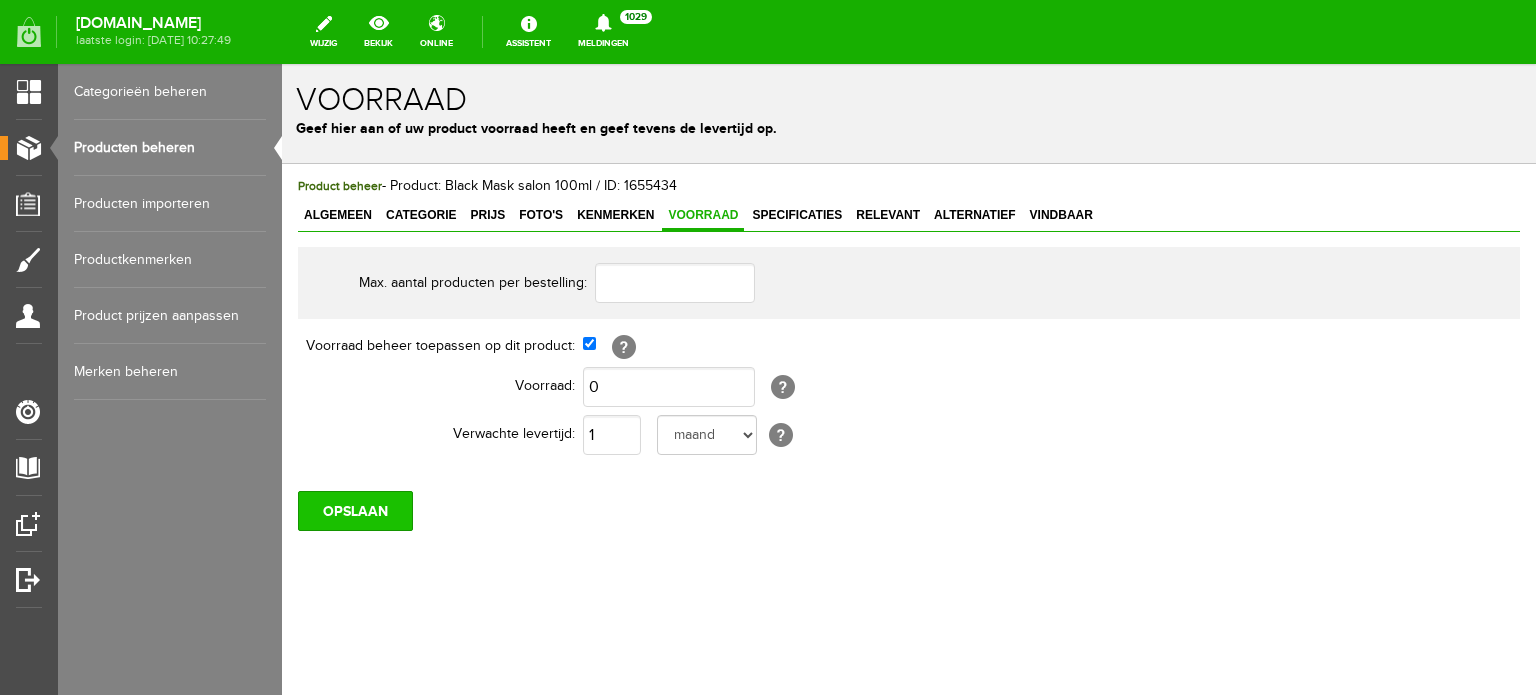 click on "OPSLAAN" at bounding box center (355, 511) 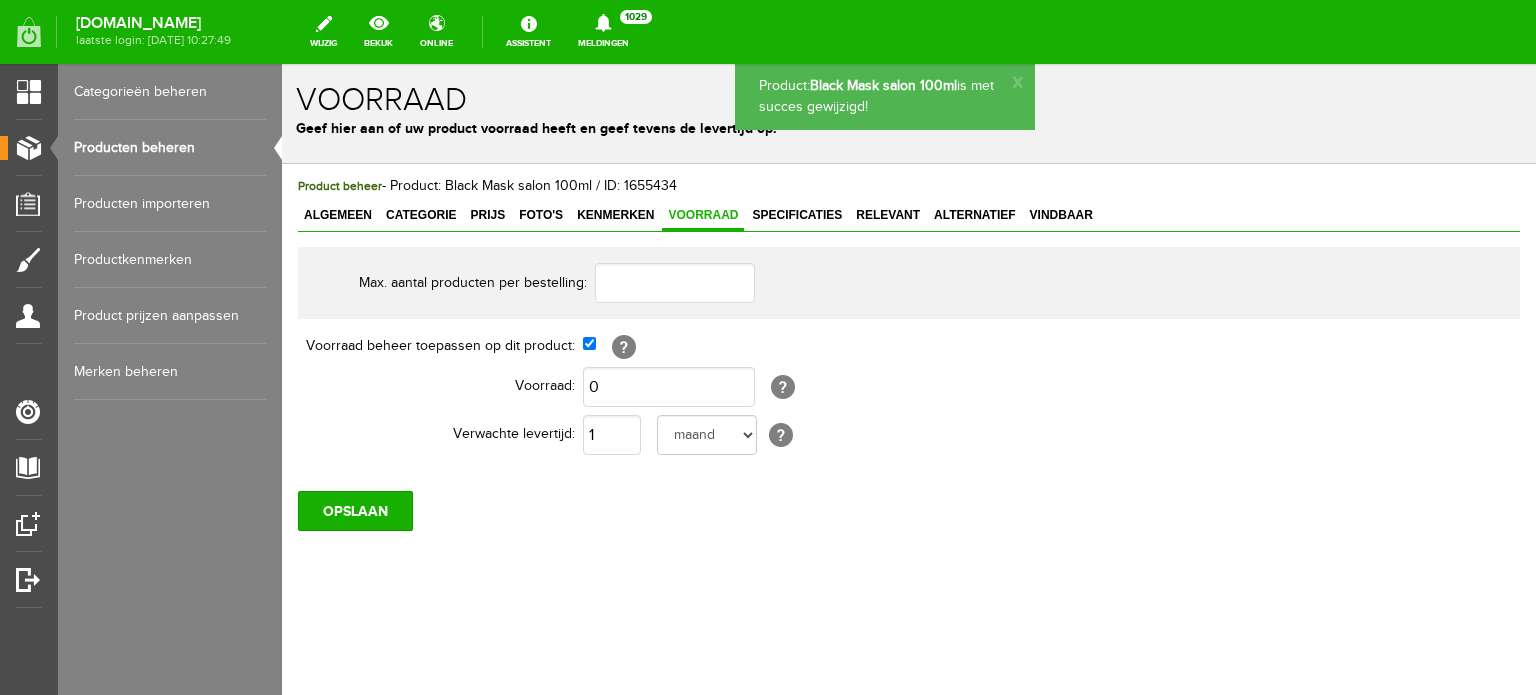 scroll, scrollTop: 0, scrollLeft: 0, axis: both 